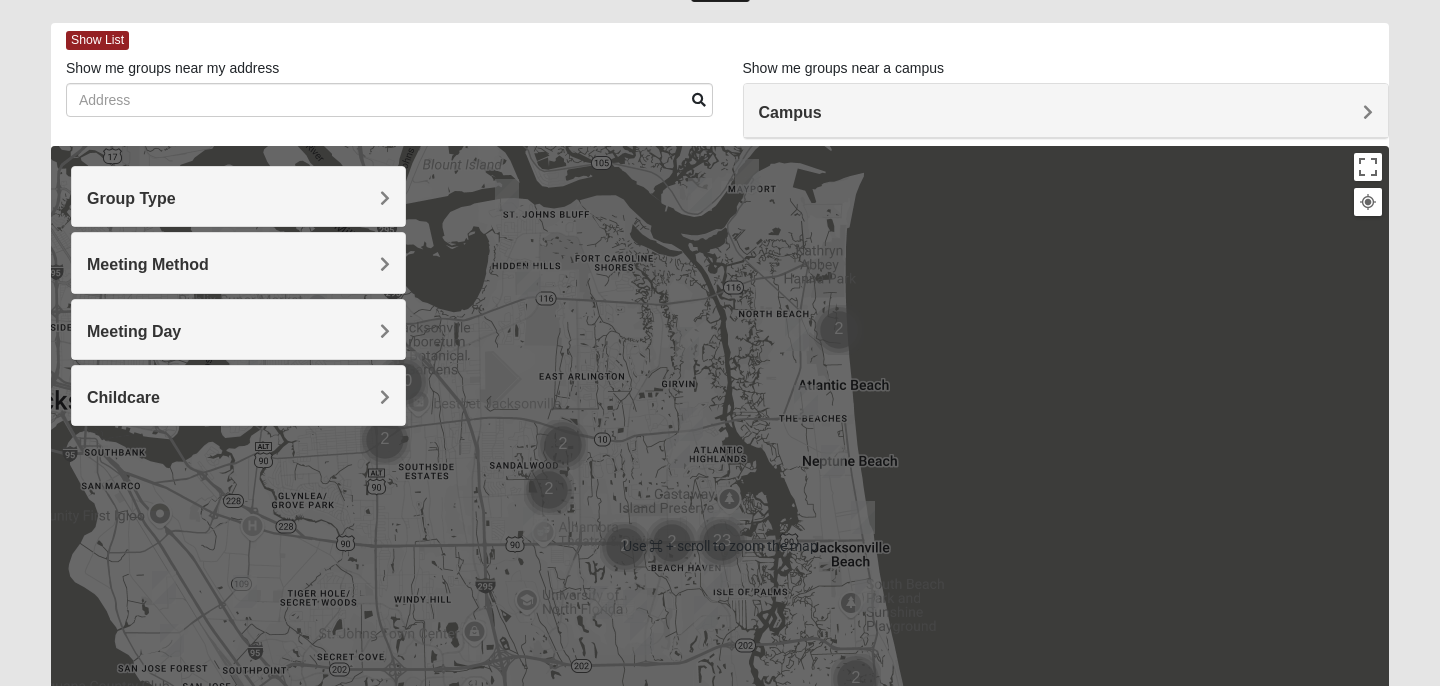 scroll, scrollTop: 81, scrollLeft: 0, axis: vertical 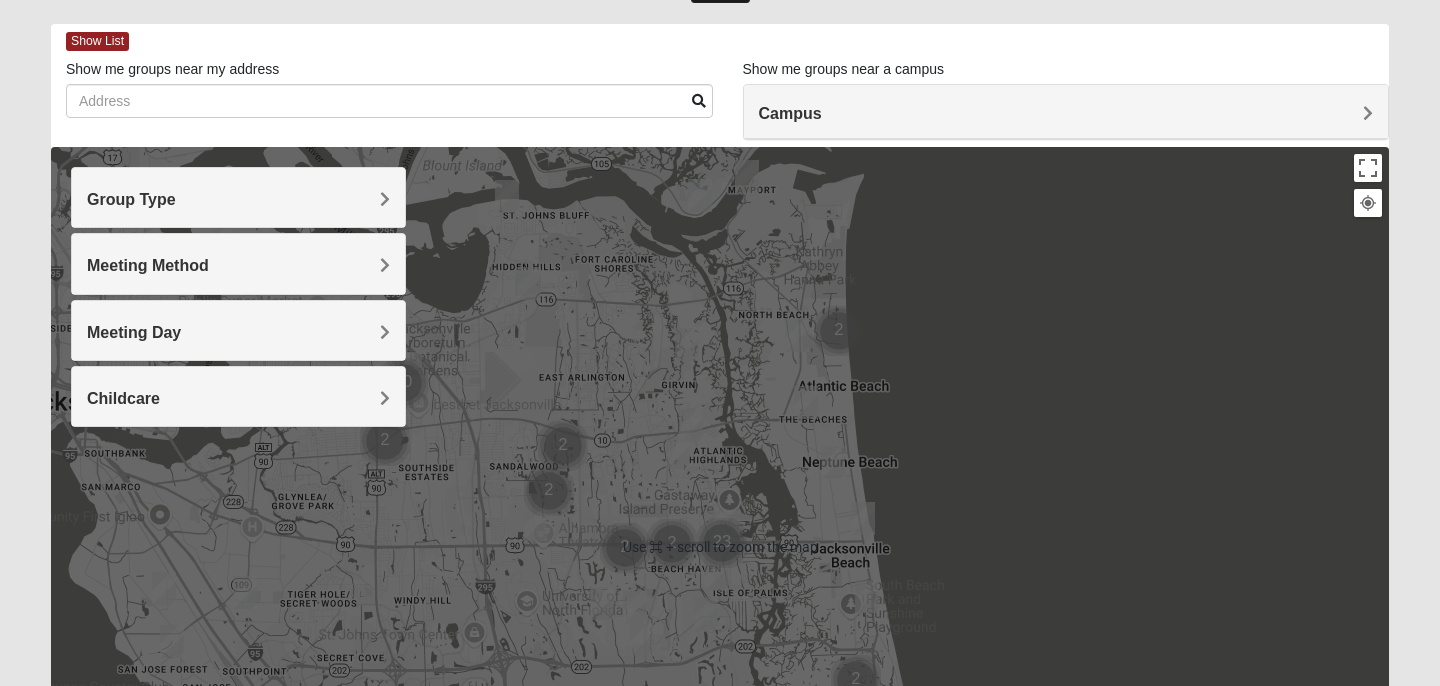 click on "Group Type" at bounding box center (238, 199) 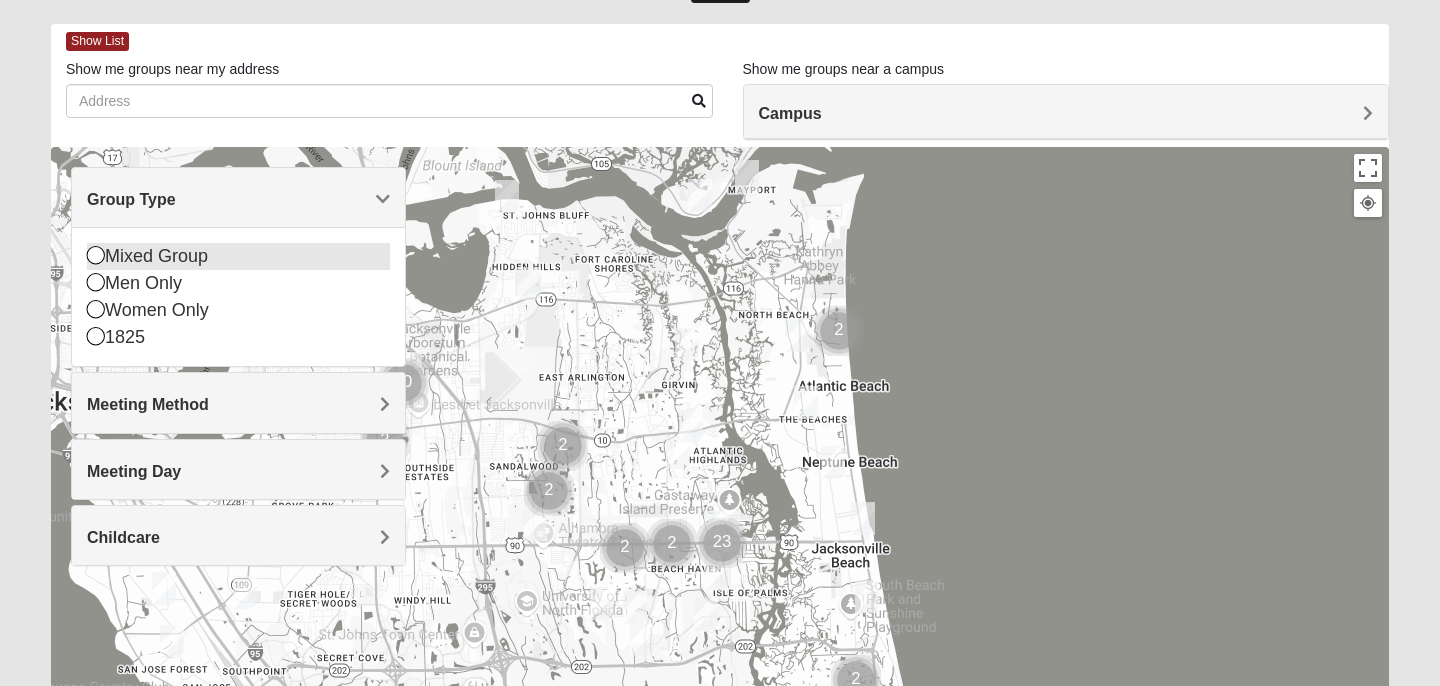 click at bounding box center (96, 255) 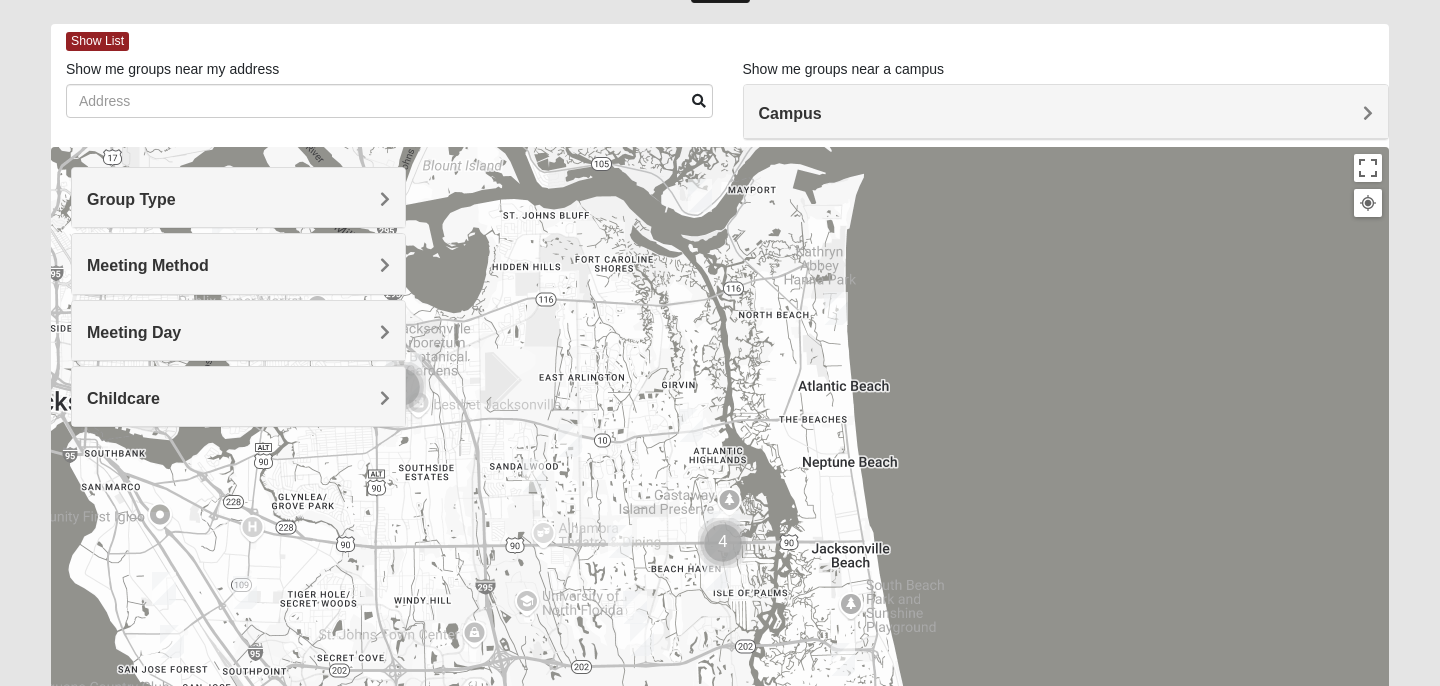 click on "Group Type" at bounding box center (131, 199) 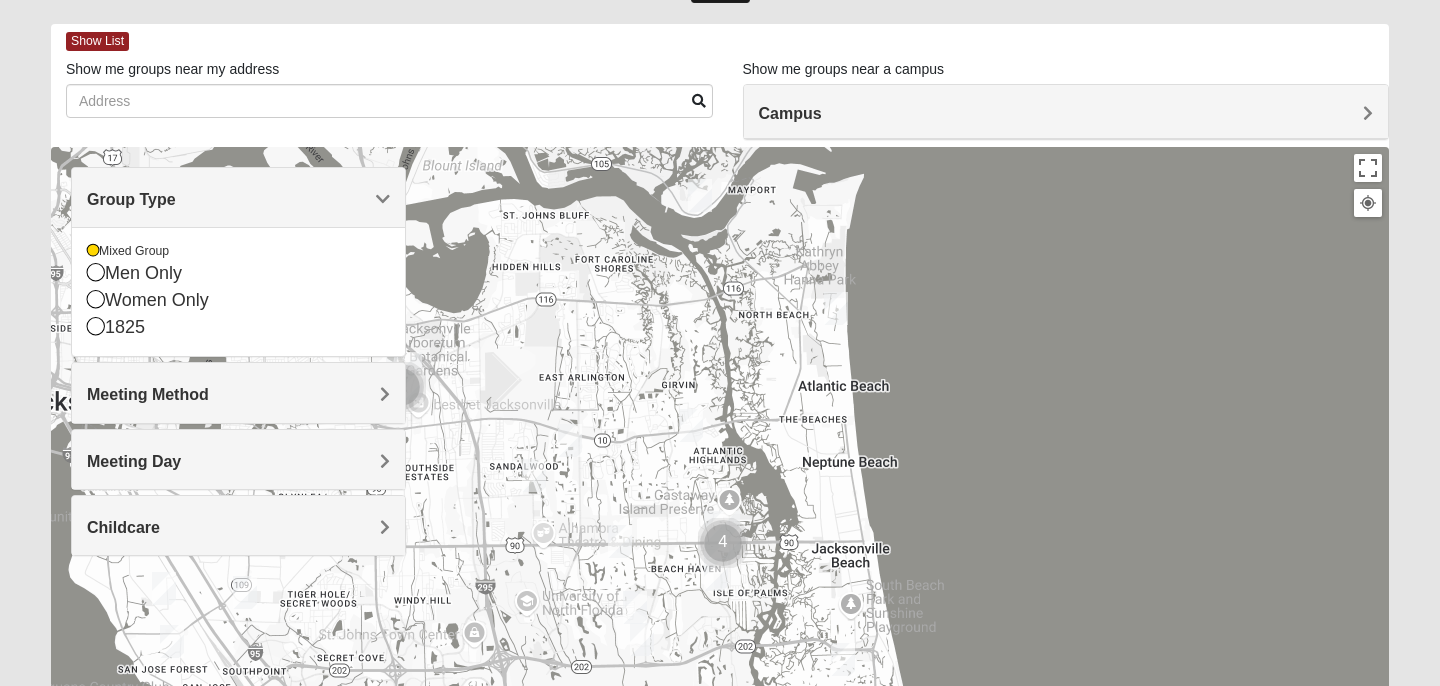 click on "Mixed Group
Men Only
Women Only
[NUMBER]" at bounding box center [238, 291] 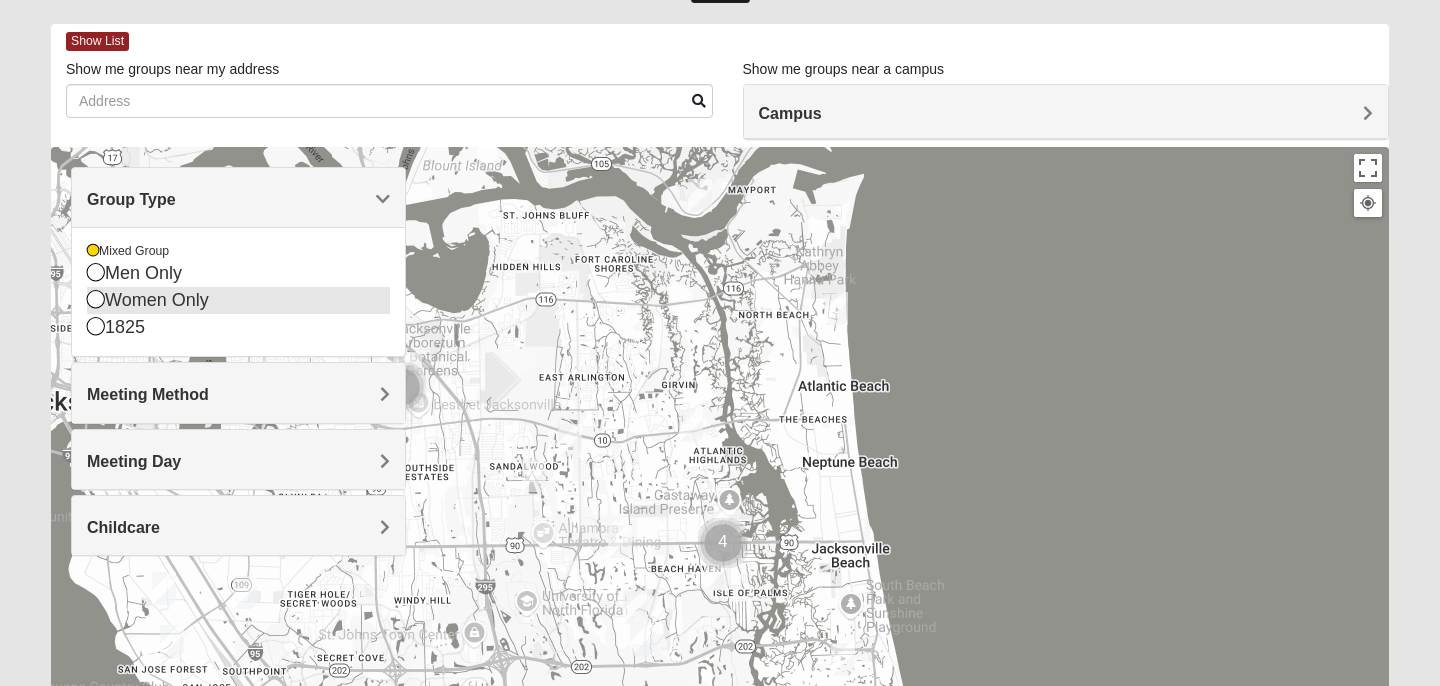 click at bounding box center [96, 299] 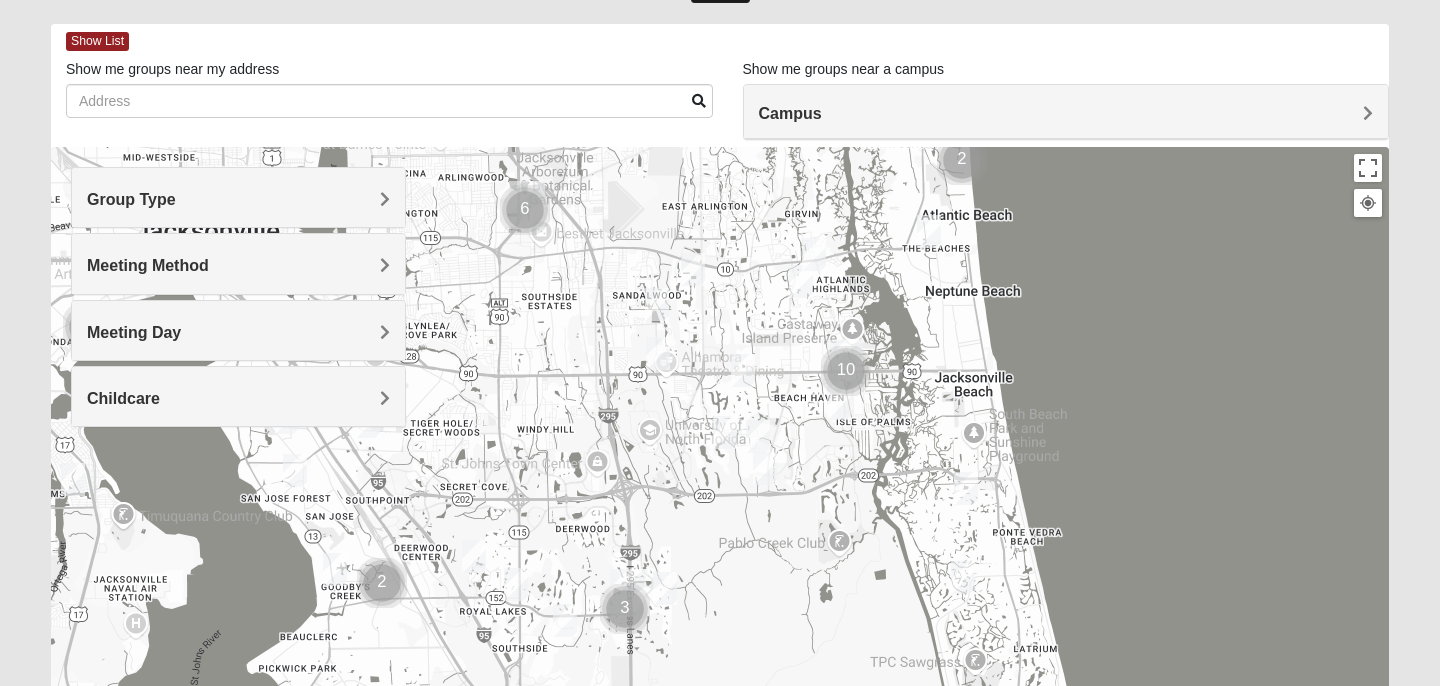 drag, startPoint x: 890, startPoint y: 467, endPoint x: 1020, endPoint y: 282, distance: 226.10838 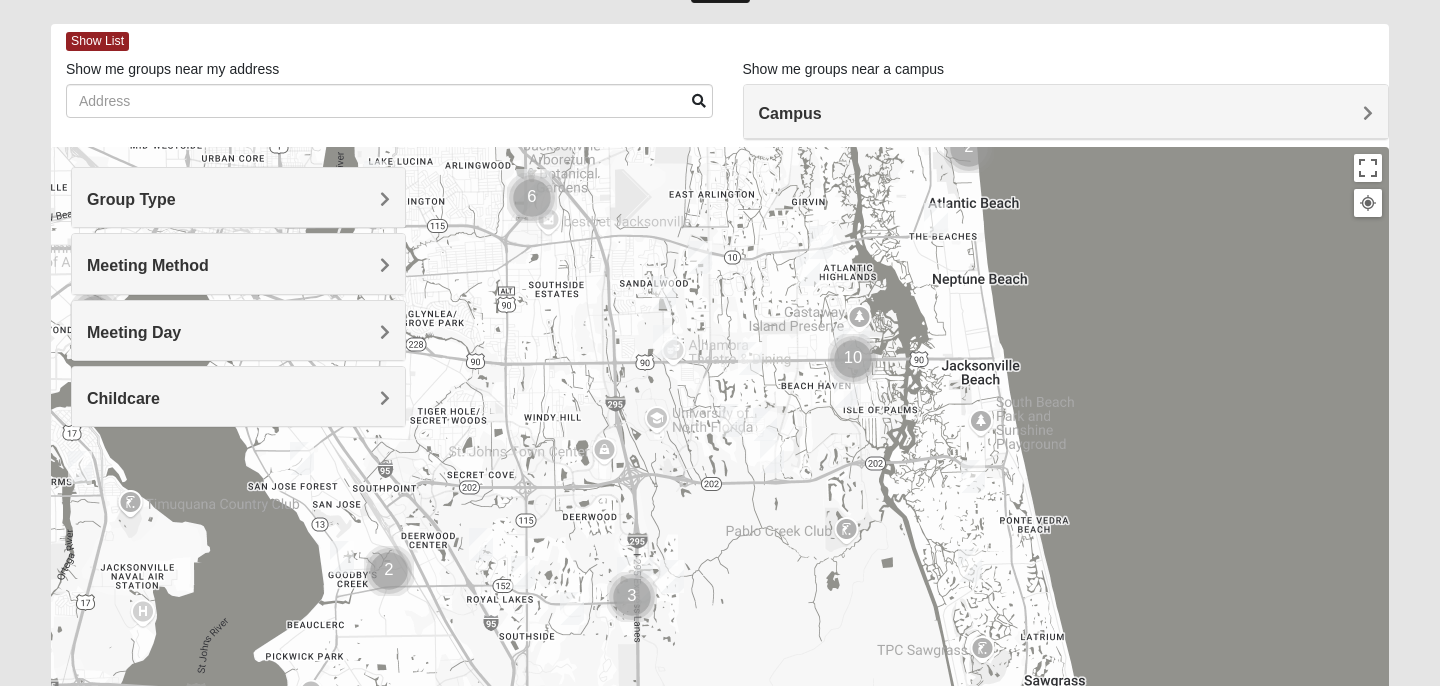 click at bounding box center (853, 359) 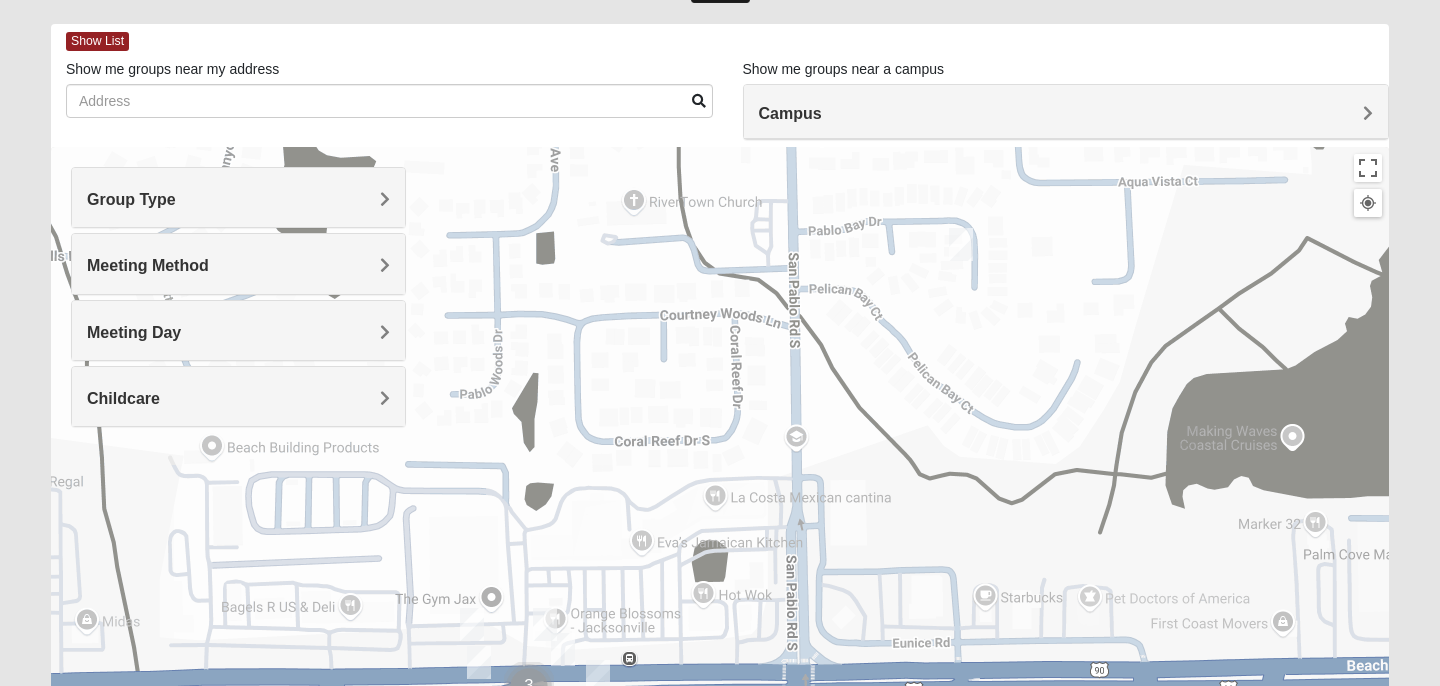 click at bounding box center [961, 244] 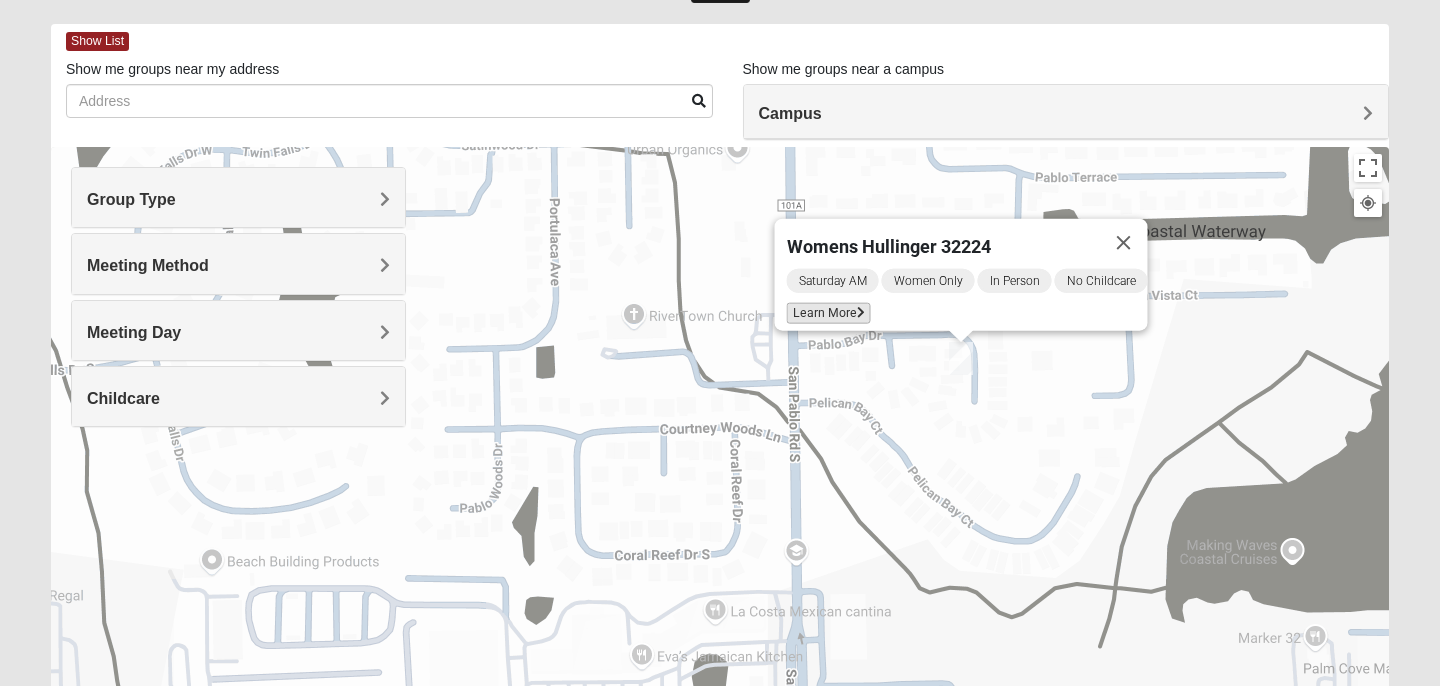 click on "Learn More" at bounding box center (829, 313) 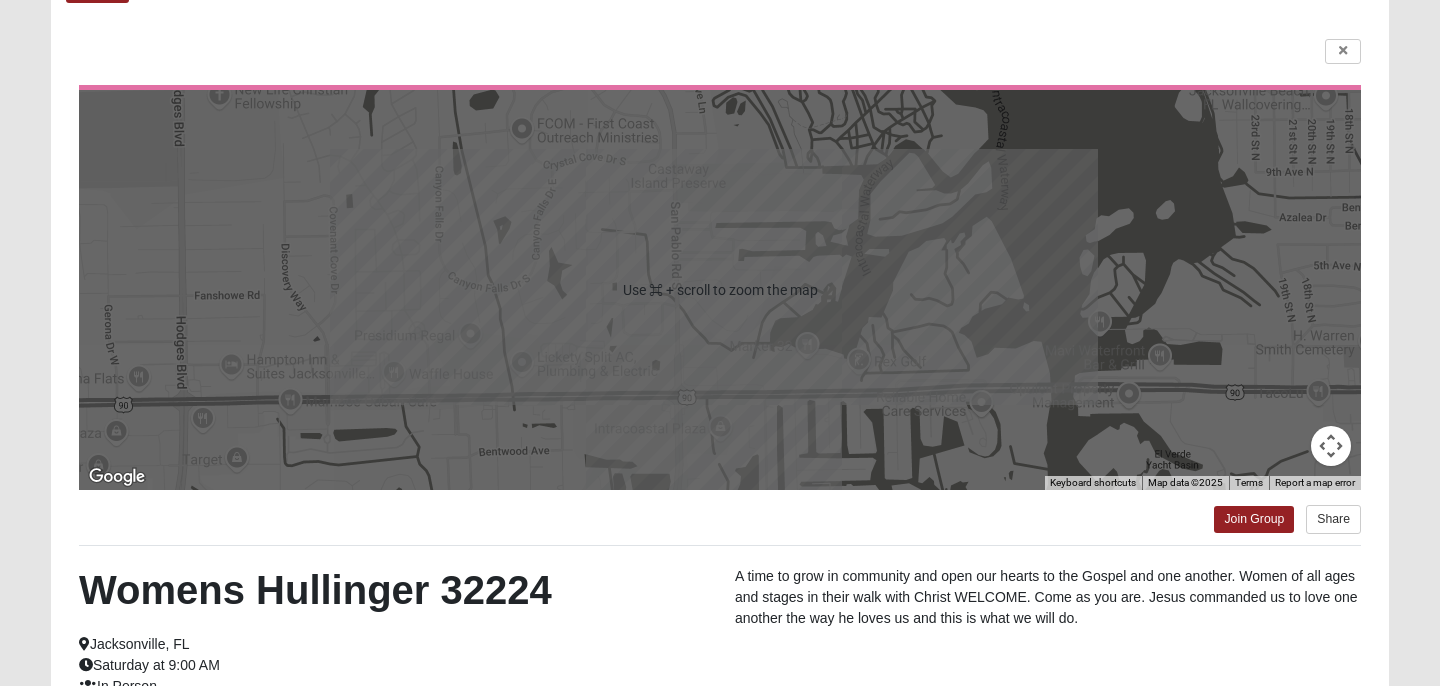 scroll, scrollTop: 119, scrollLeft: 0, axis: vertical 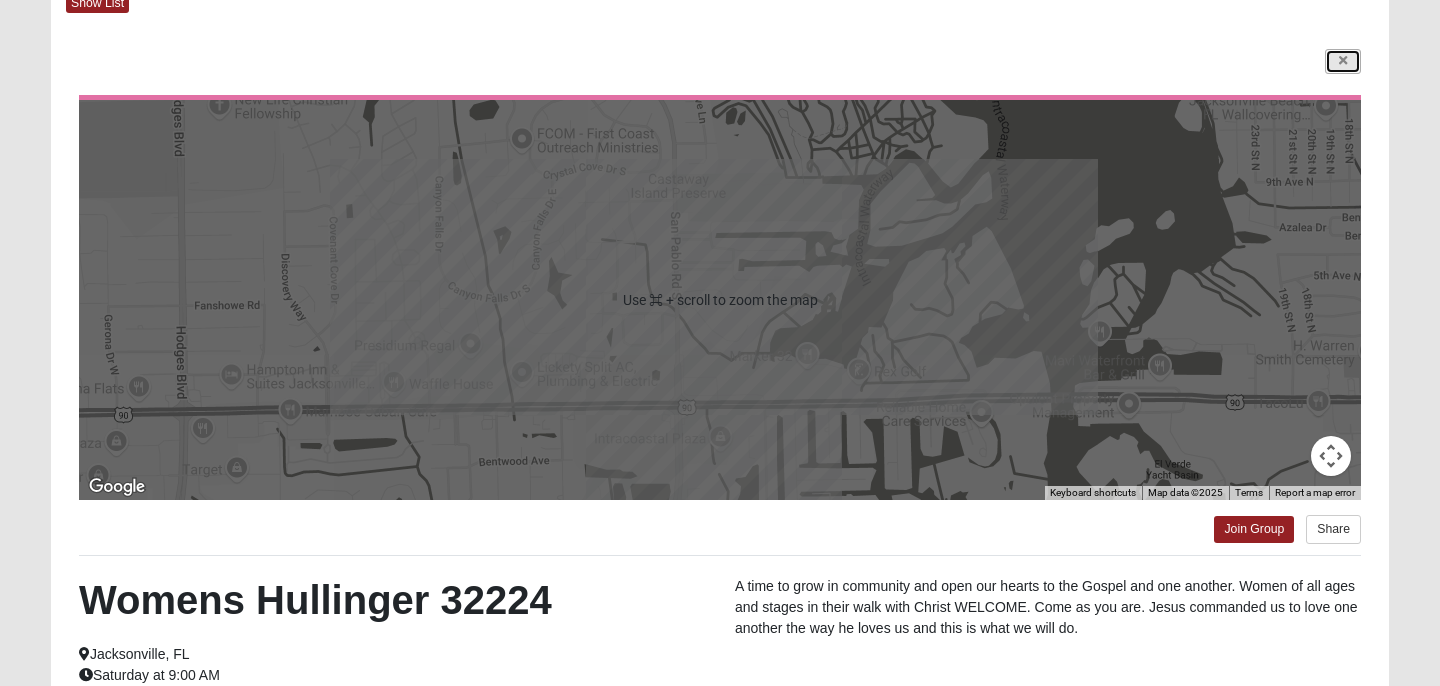 click at bounding box center [1343, 61] 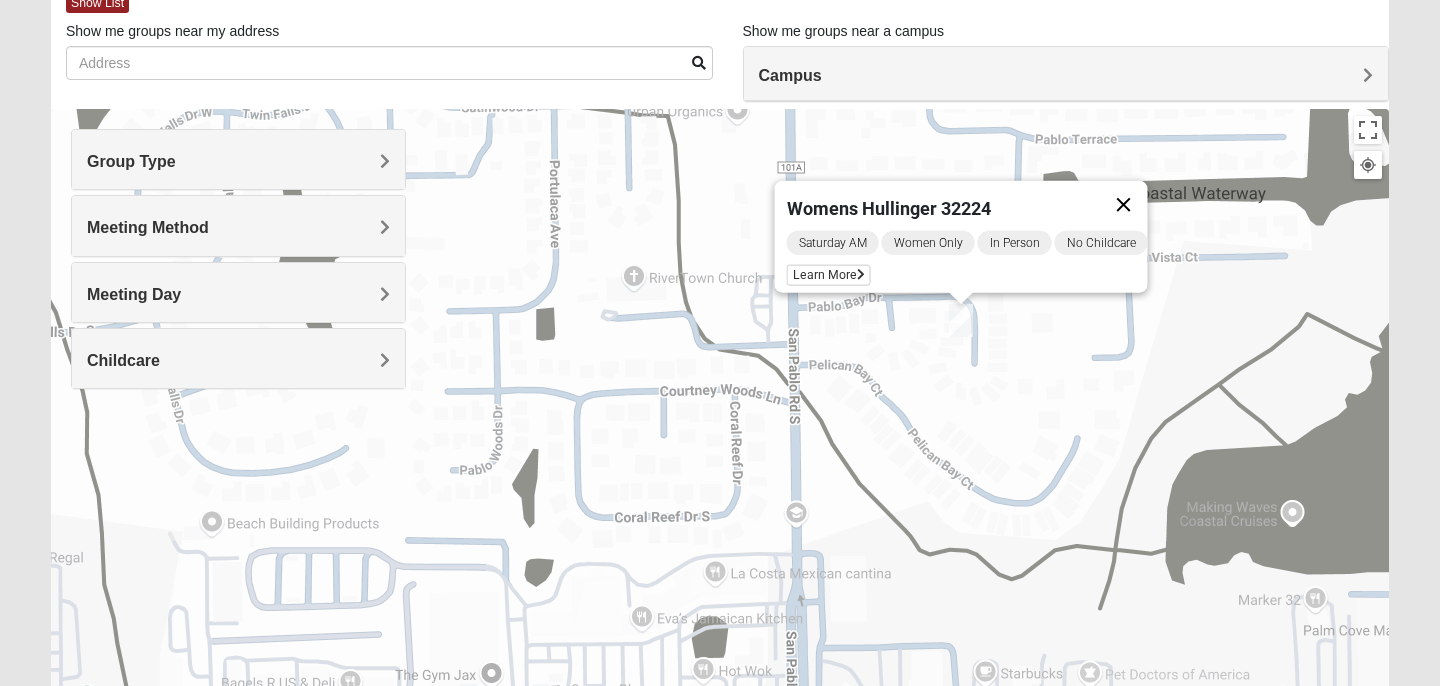 click at bounding box center [1124, 205] 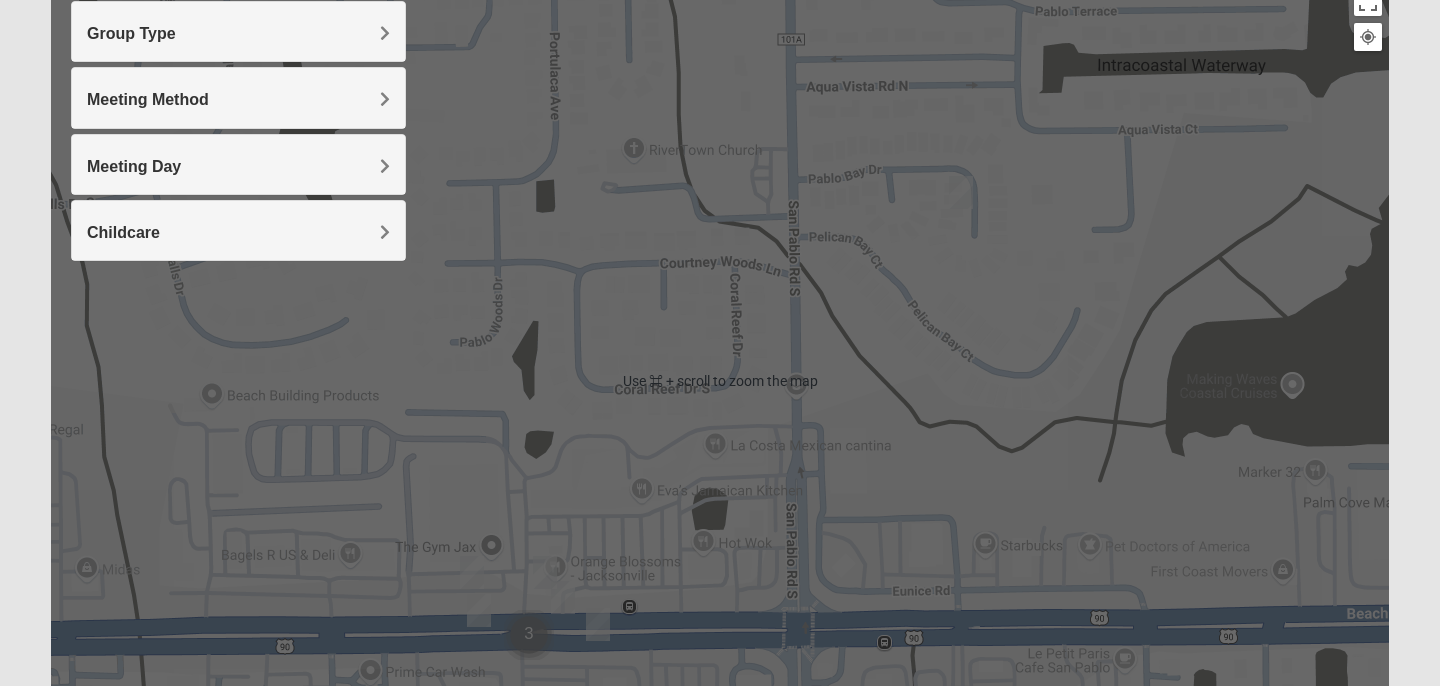 scroll, scrollTop: 255, scrollLeft: 0, axis: vertical 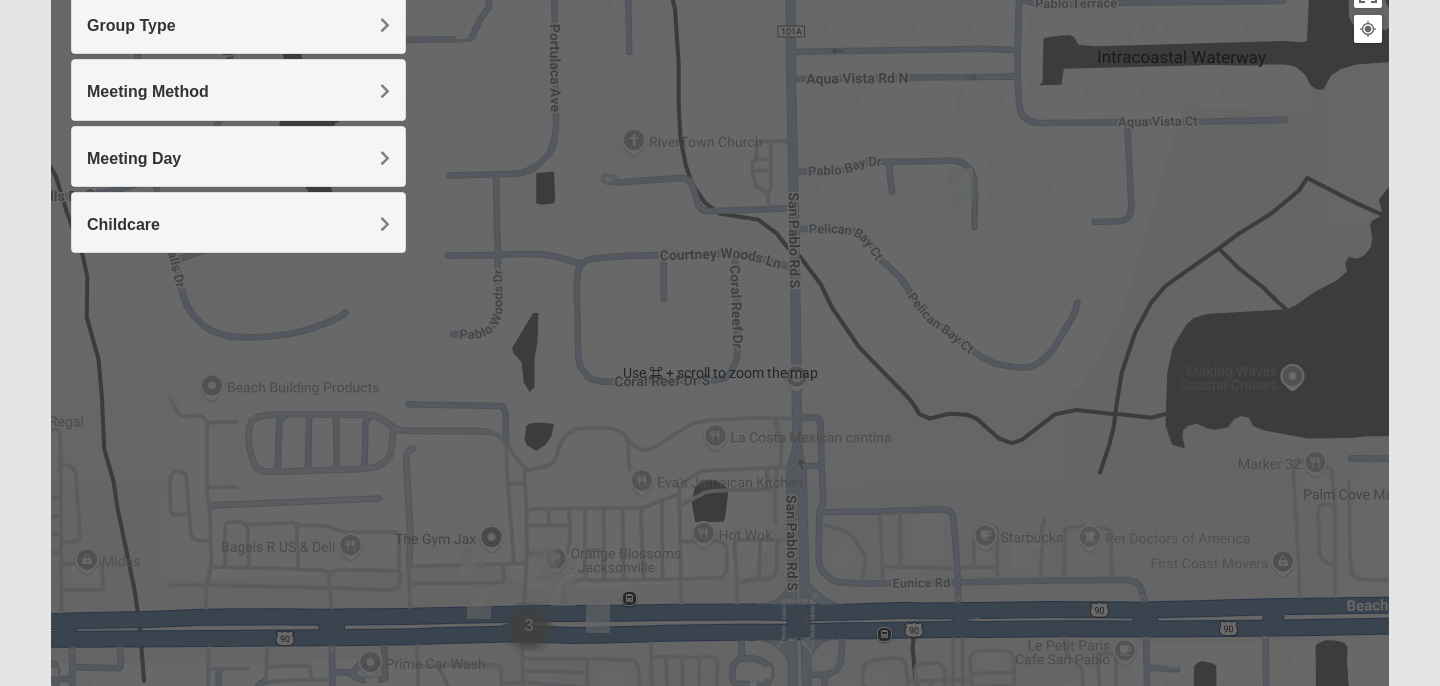 click at bounding box center [545, 564] 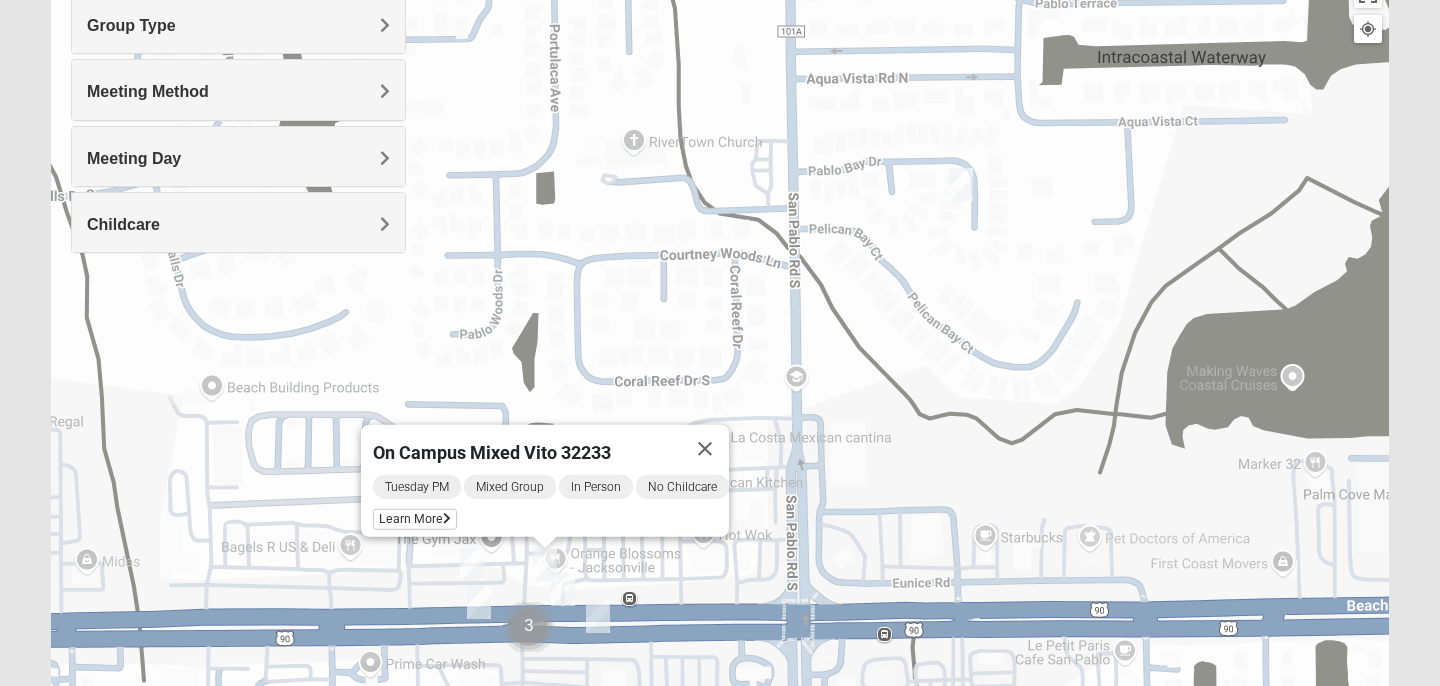 click at bounding box center (563, 589) 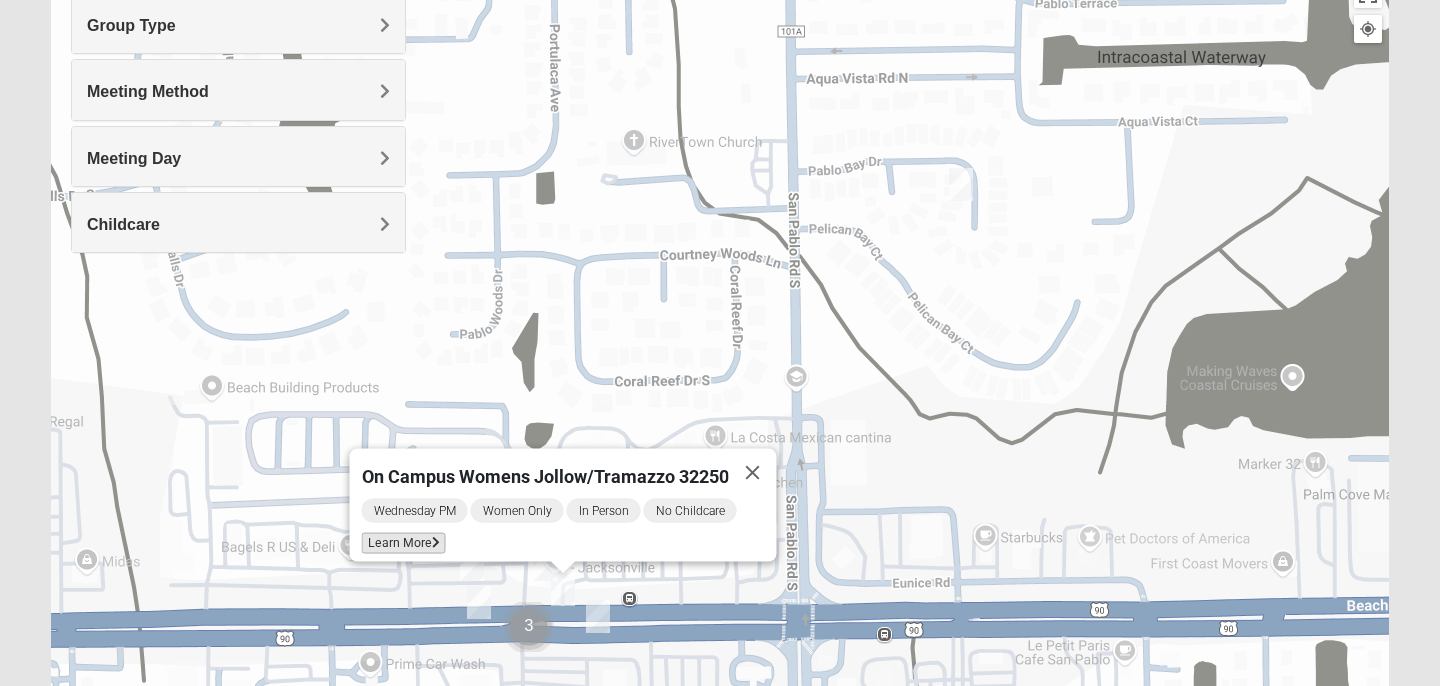 click on "Learn More" at bounding box center (404, 543) 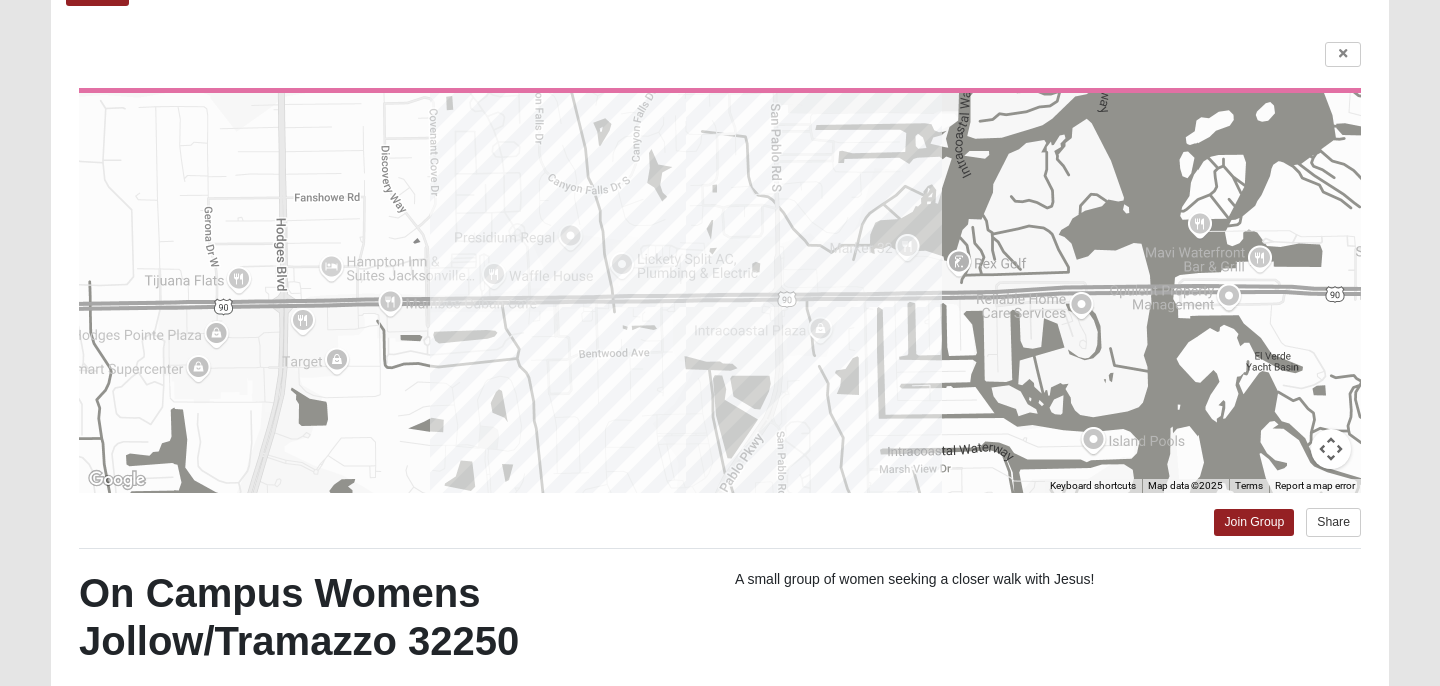 scroll, scrollTop: 103, scrollLeft: 0, axis: vertical 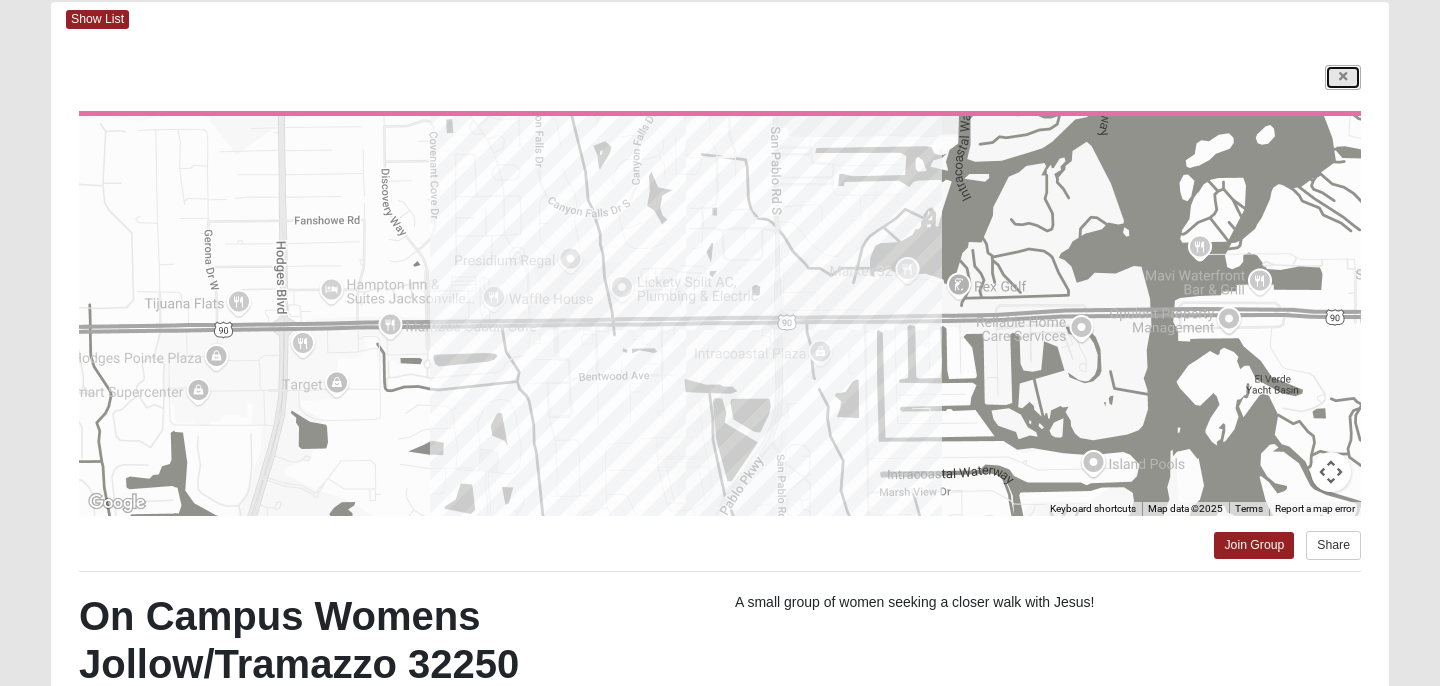 click at bounding box center (1343, 77) 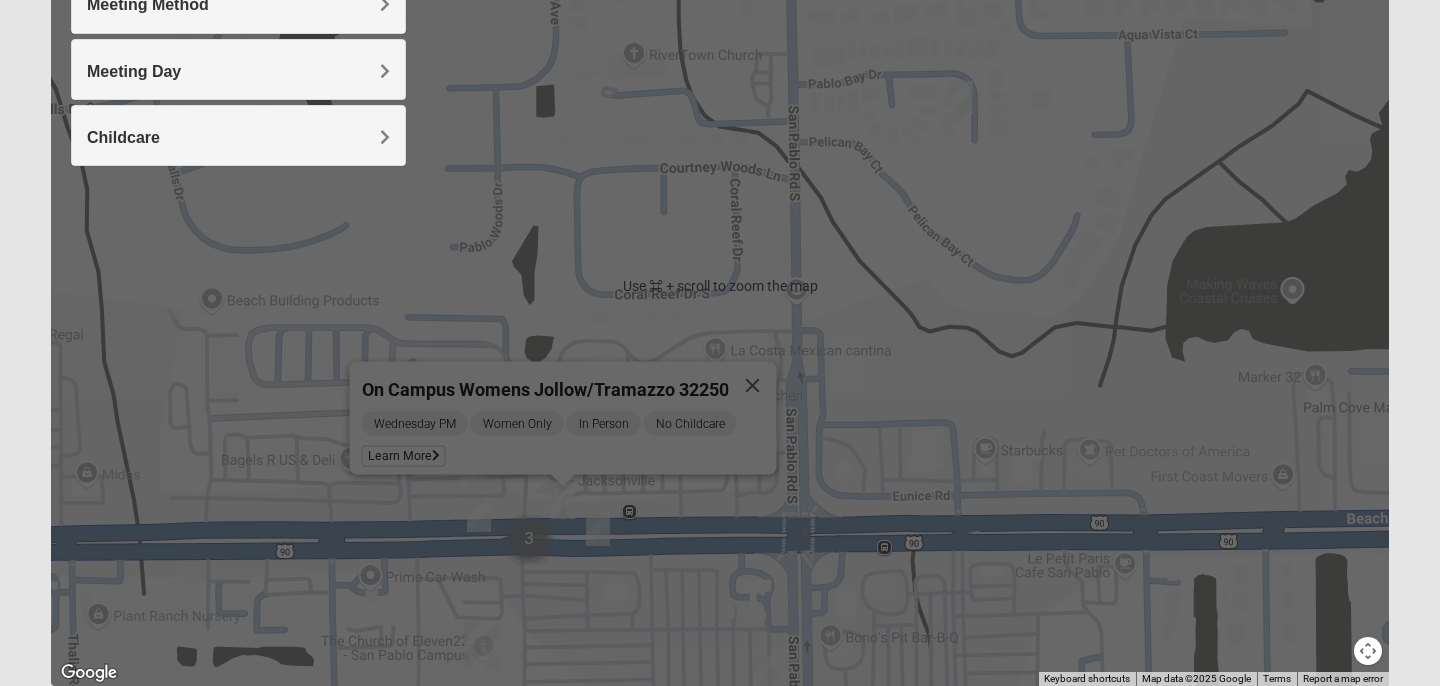 scroll, scrollTop: 350, scrollLeft: 0, axis: vertical 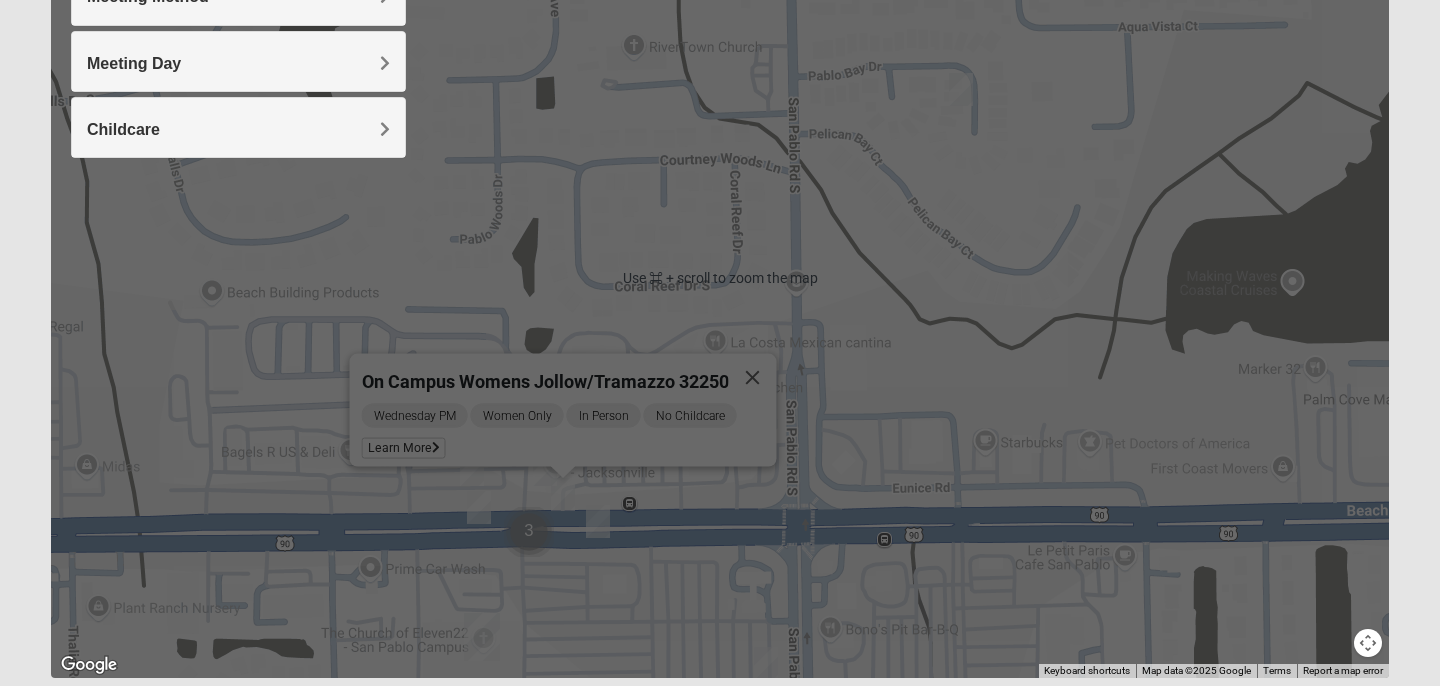 click at bounding box center [598, 521] 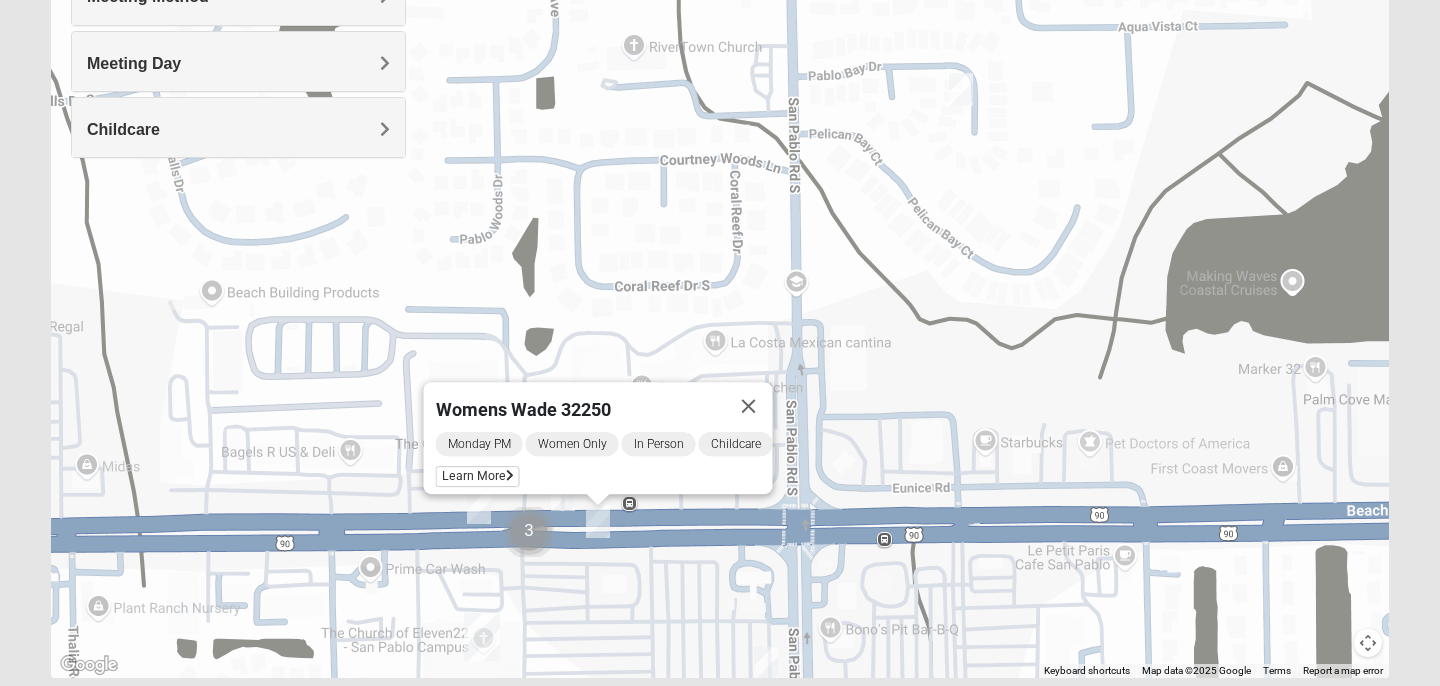 click at bounding box center [598, 521] 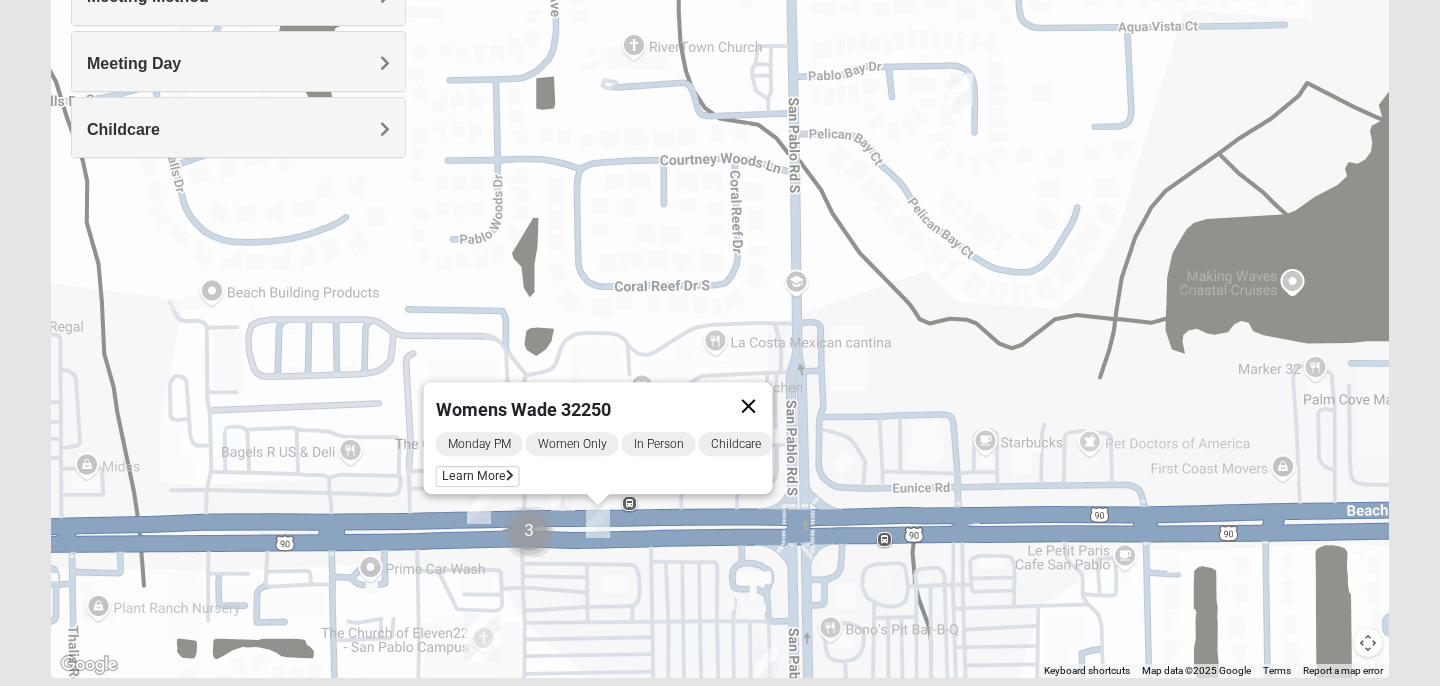 click at bounding box center (749, 406) 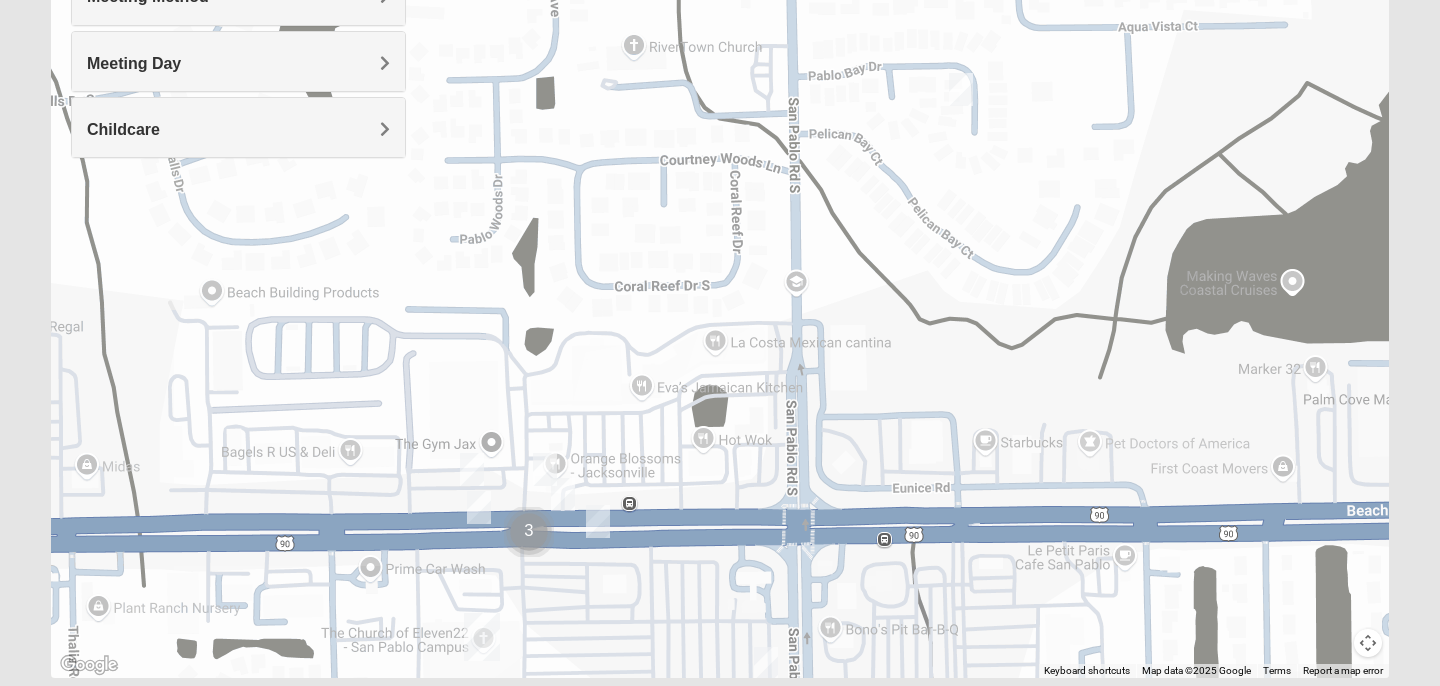 click at bounding box center [598, 521] 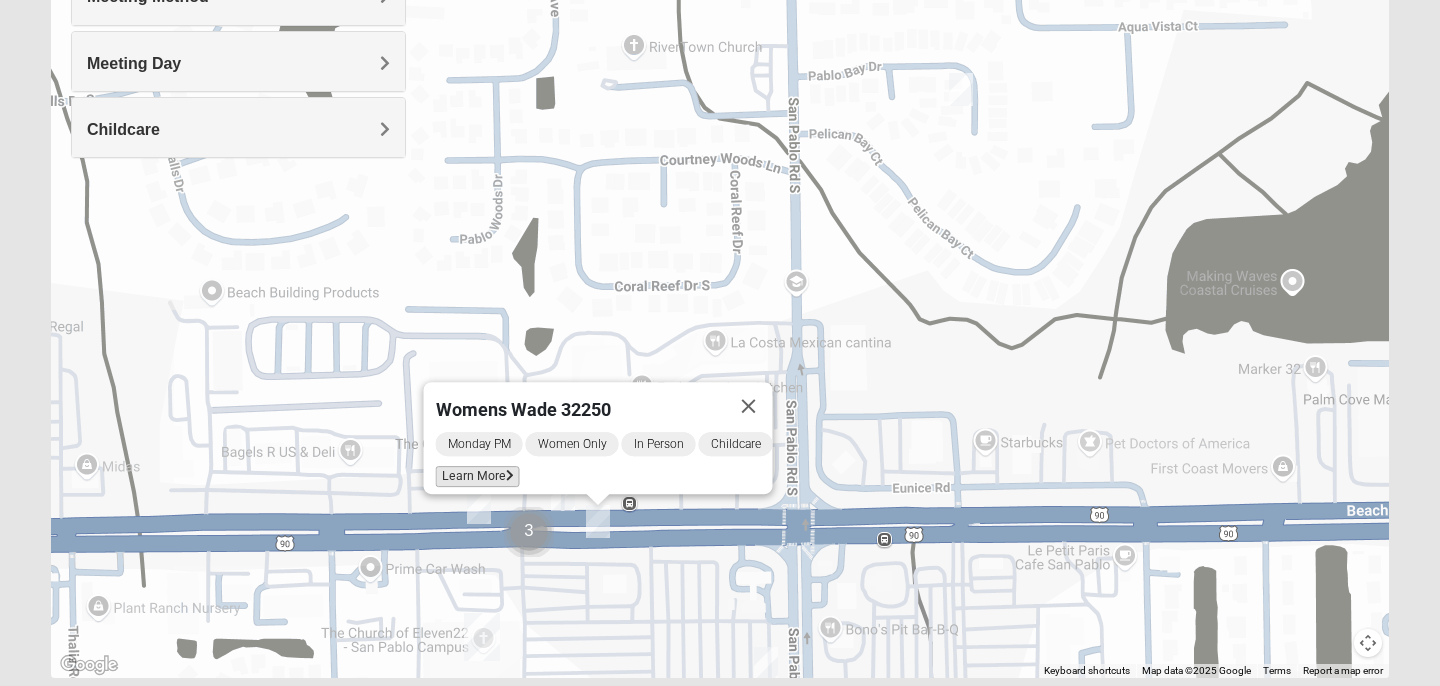 click on "Learn More" at bounding box center [478, 476] 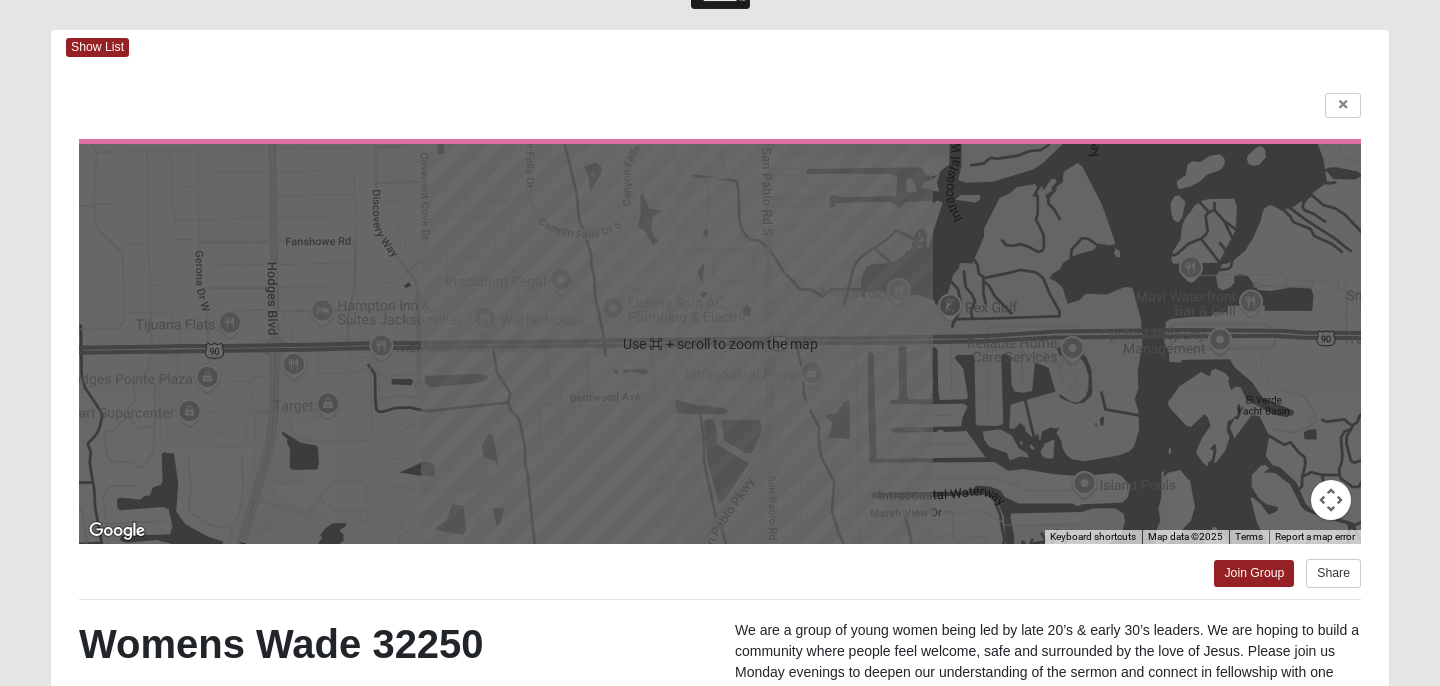 scroll, scrollTop: 0, scrollLeft: 0, axis: both 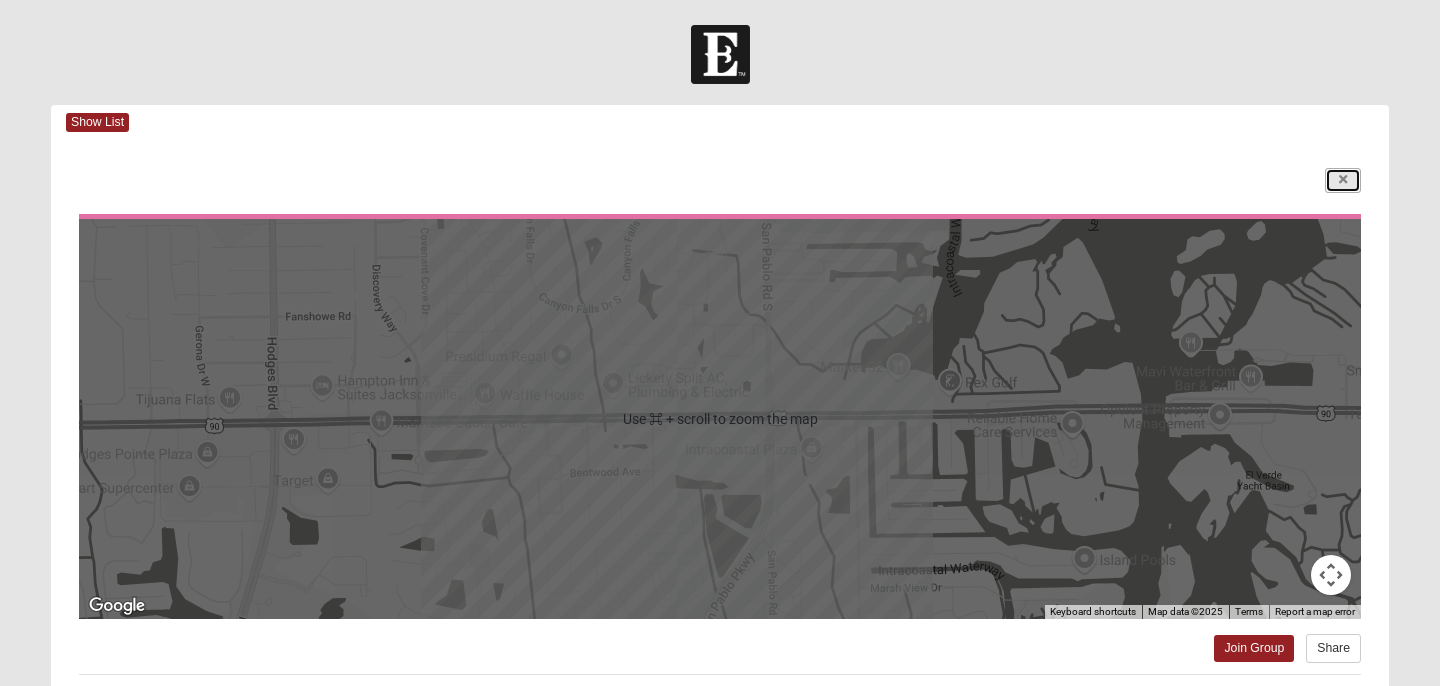 click at bounding box center (1343, 180) 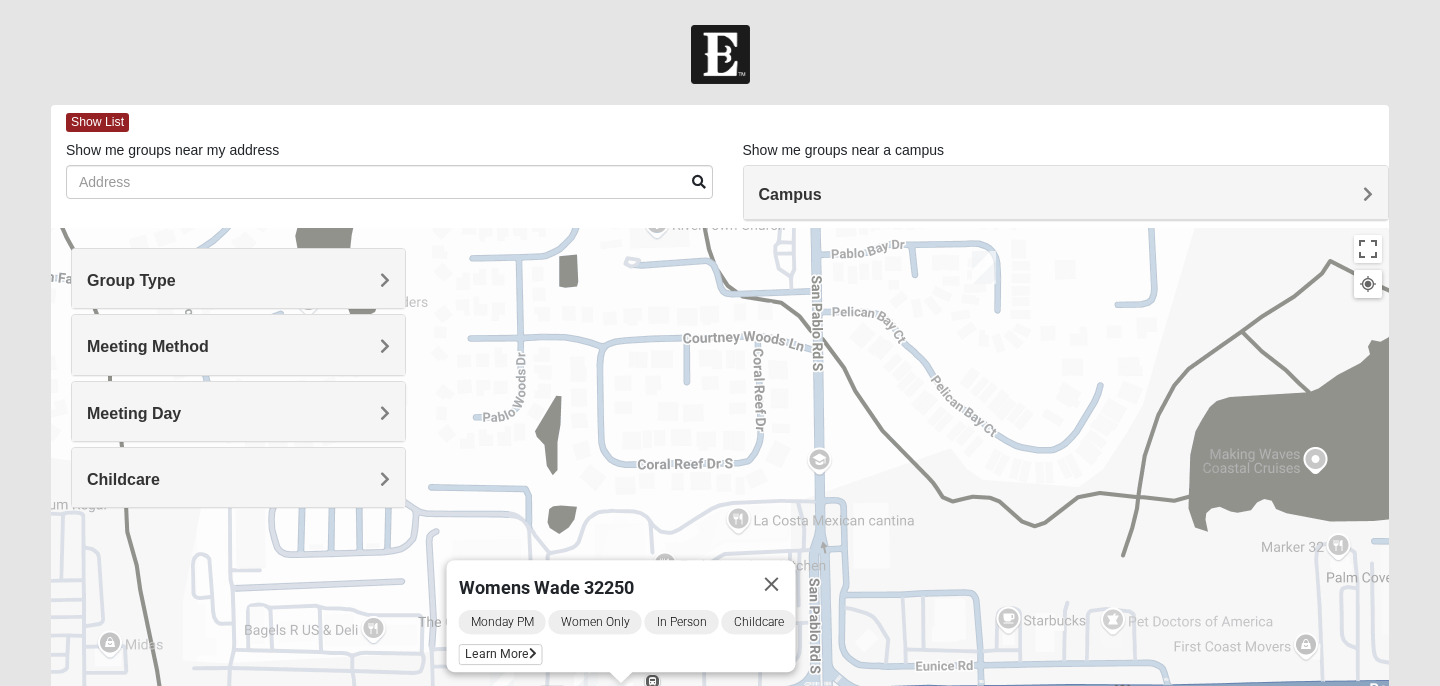 drag, startPoint x: 897, startPoint y: 523, endPoint x: 921, endPoint y: 320, distance: 204.4138 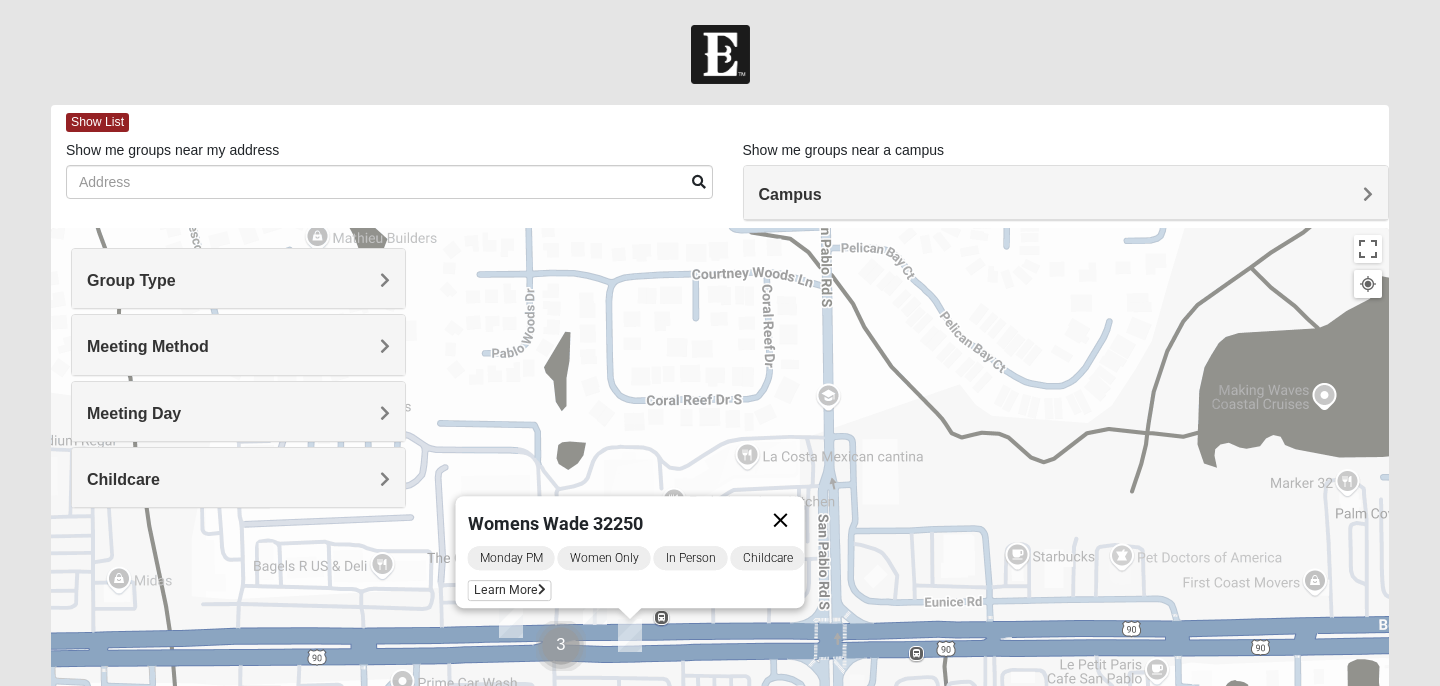 click at bounding box center [781, 520] 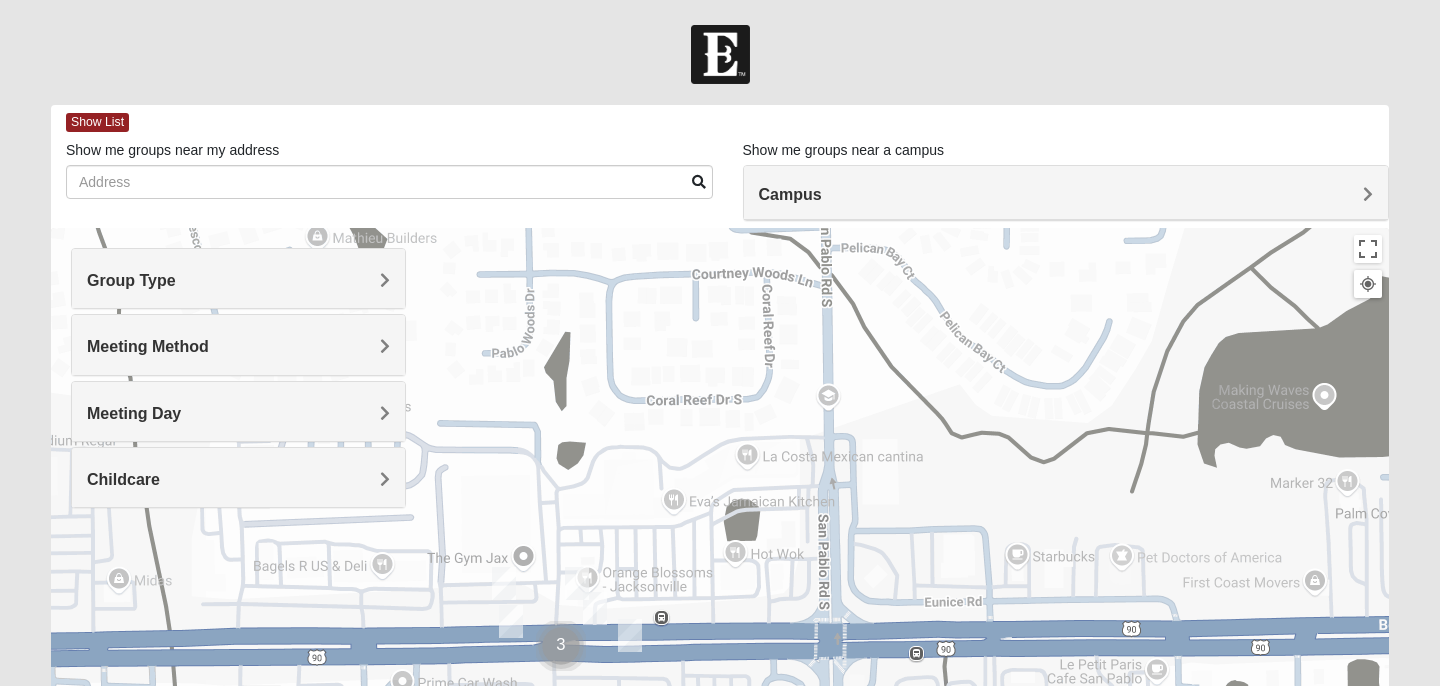click at bounding box center (511, 621) 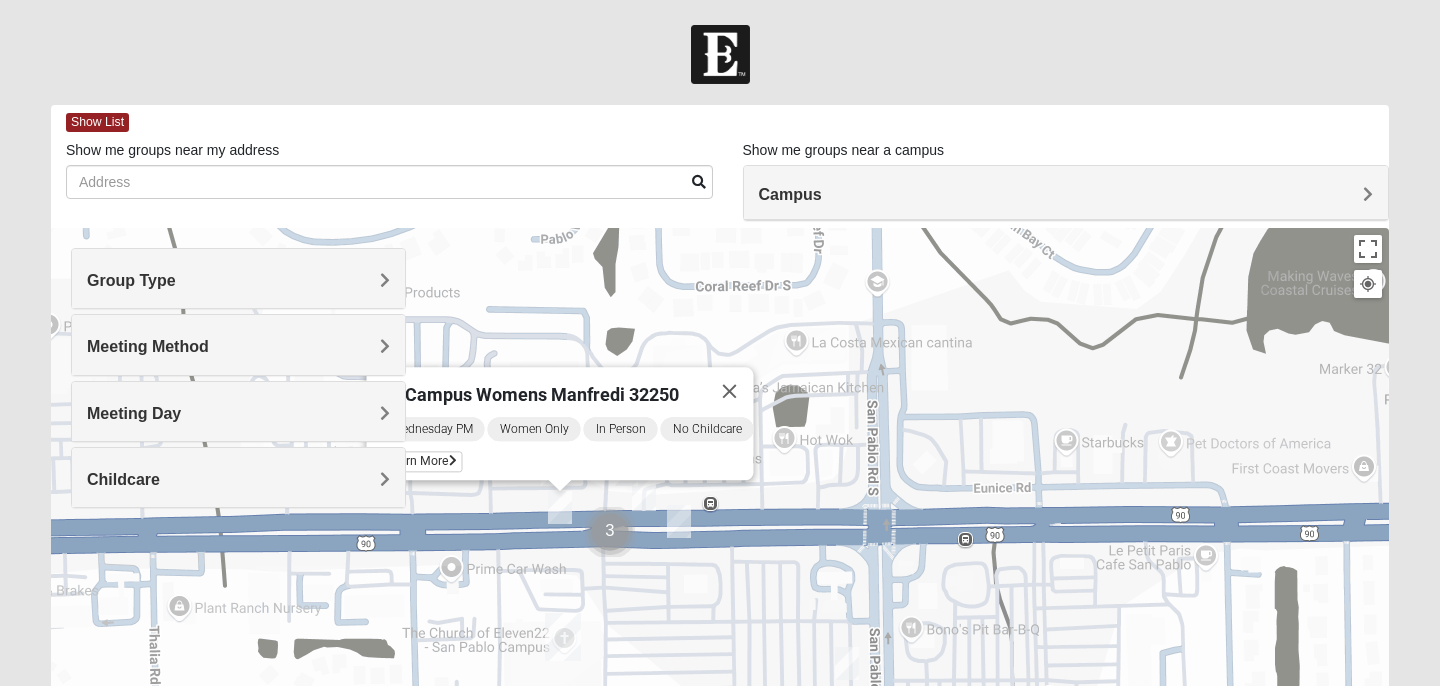 drag, startPoint x: 756, startPoint y: 479, endPoint x: 818, endPoint y: 339, distance: 153.11433 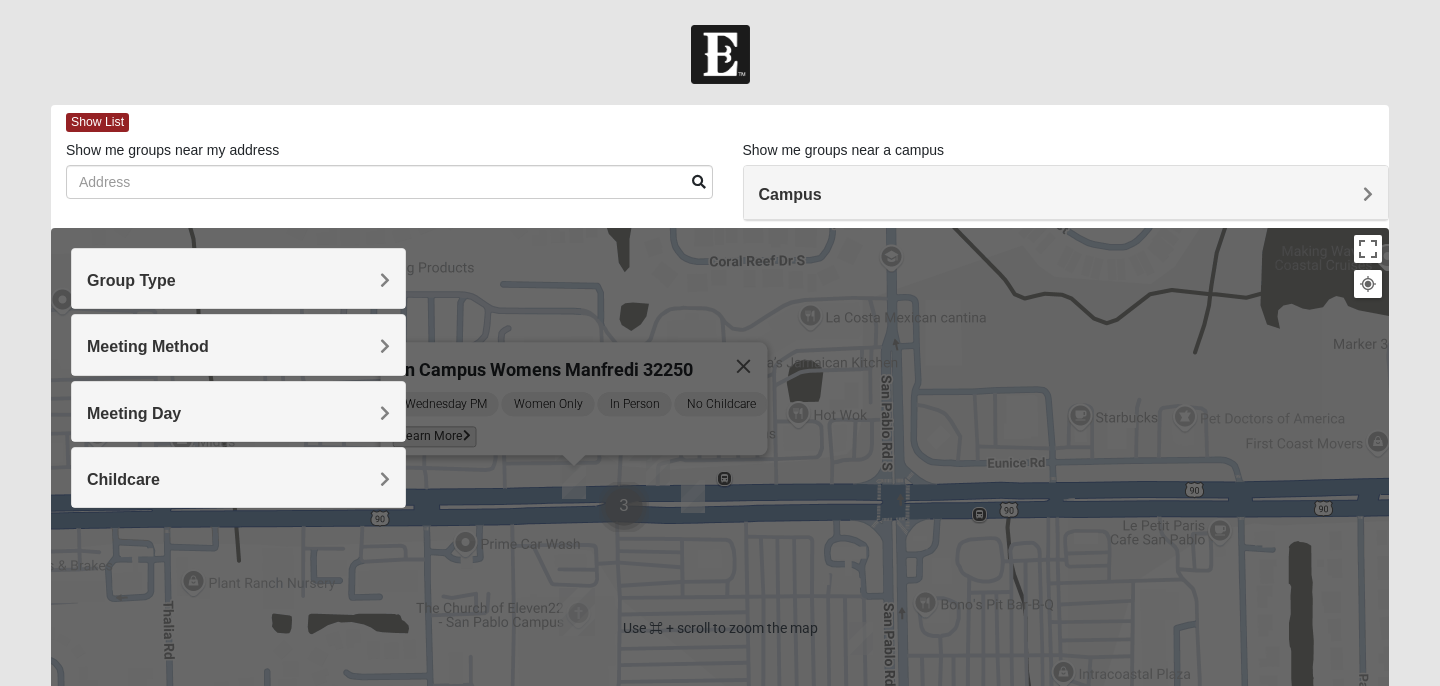 click on "Learn More" at bounding box center [435, 437] 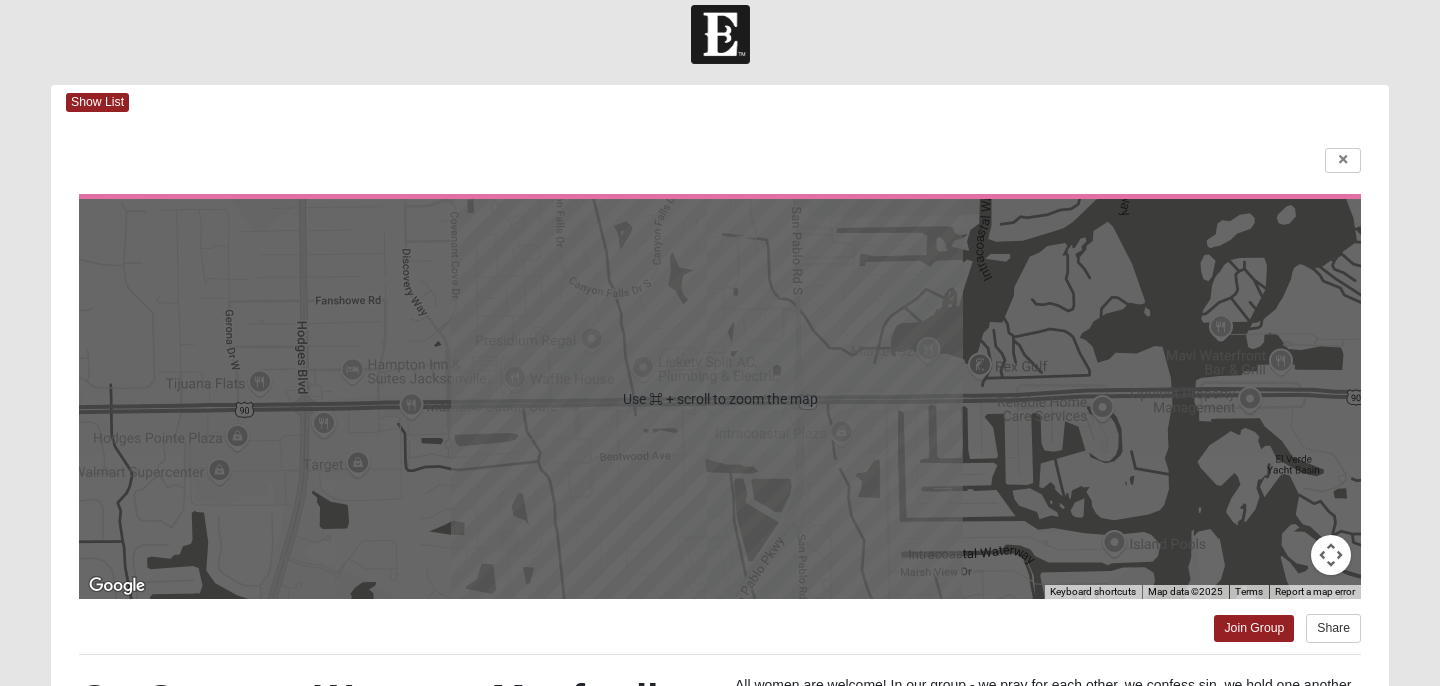 scroll, scrollTop: 0, scrollLeft: 0, axis: both 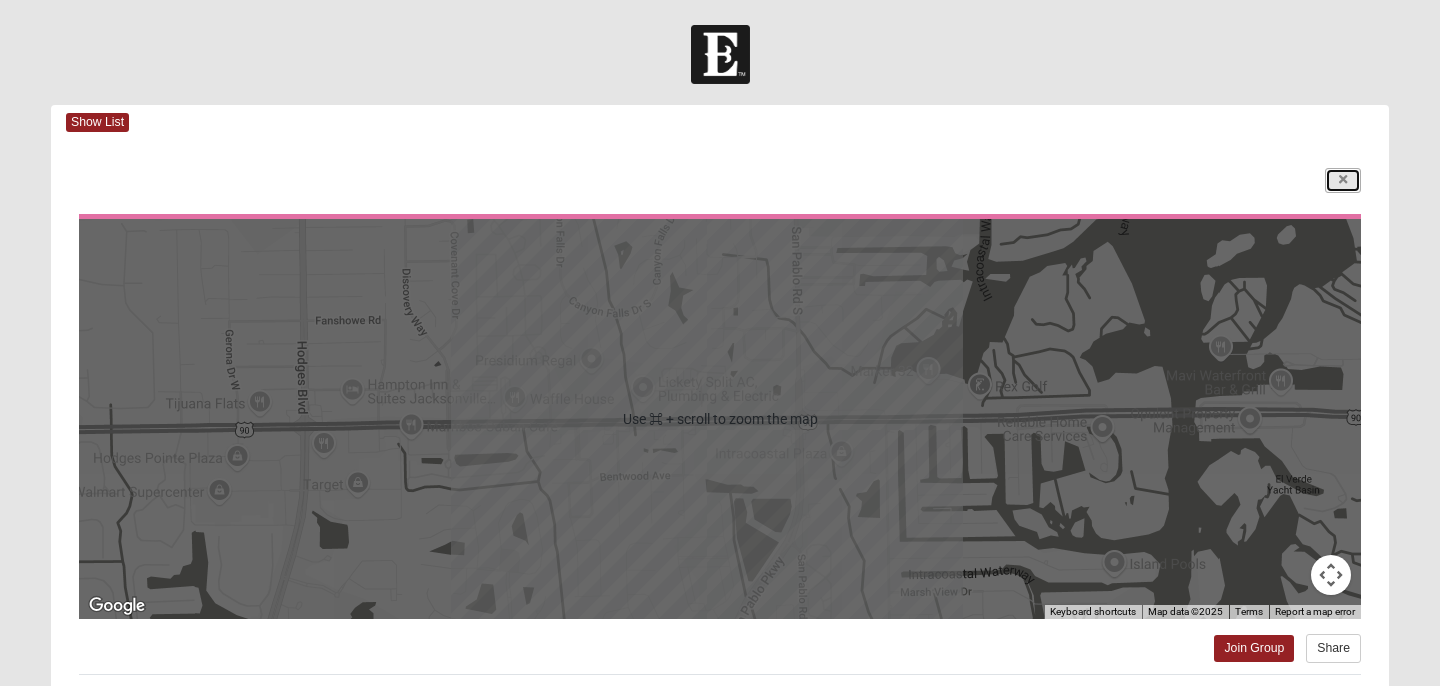 click at bounding box center [1343, 180] 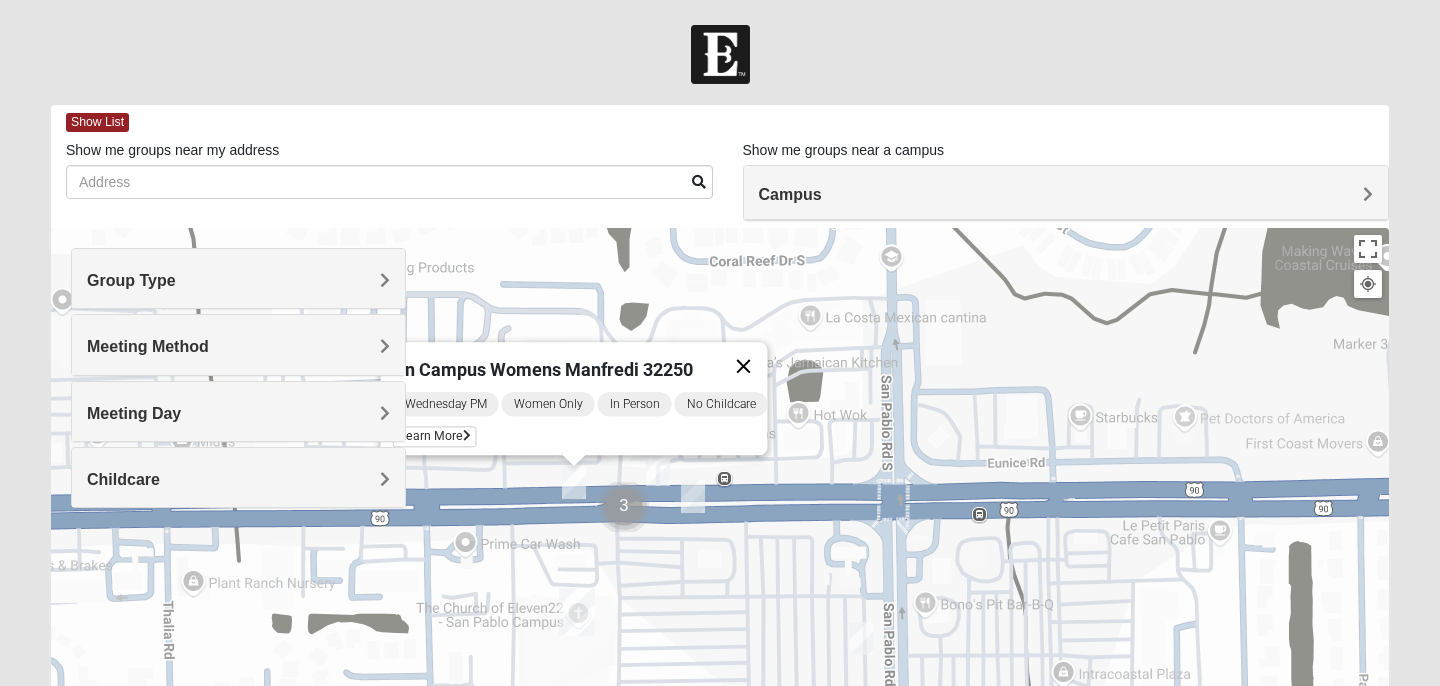 click at bounding box center (744, 367) 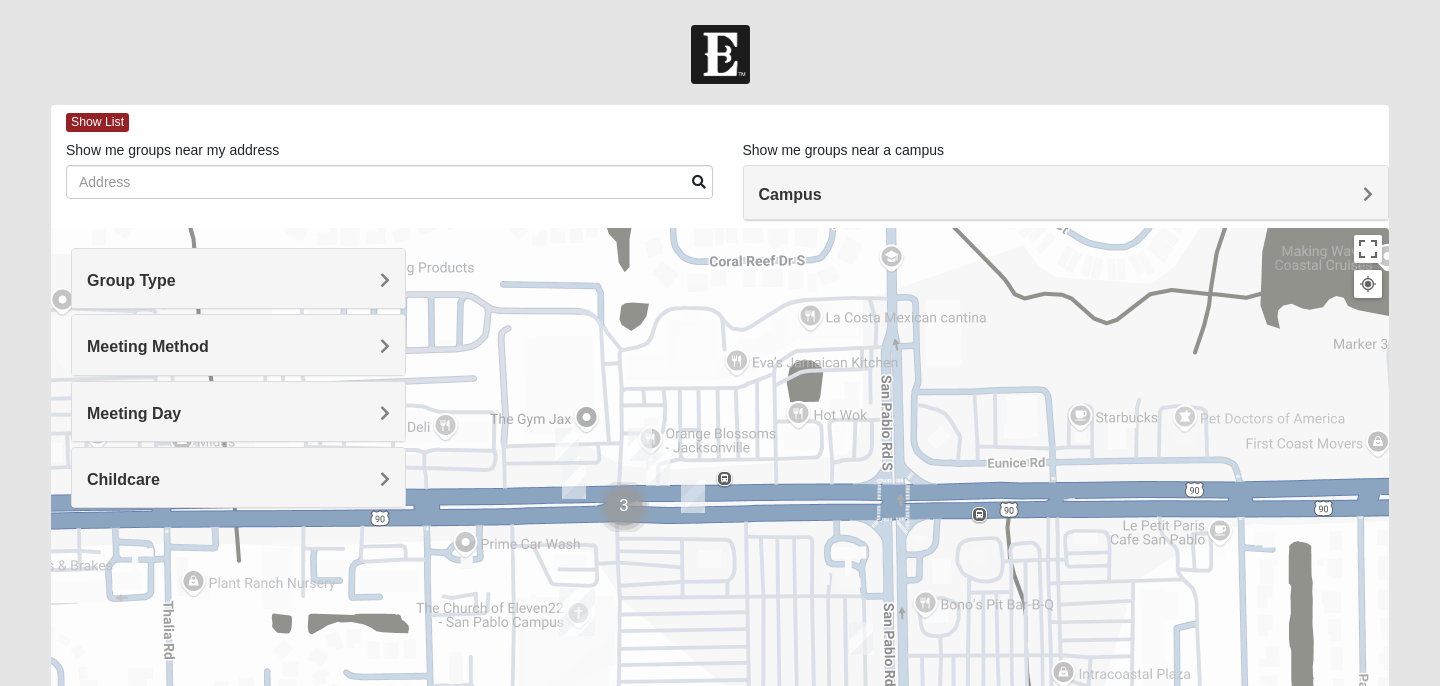 click at bounding box center [567, 444] 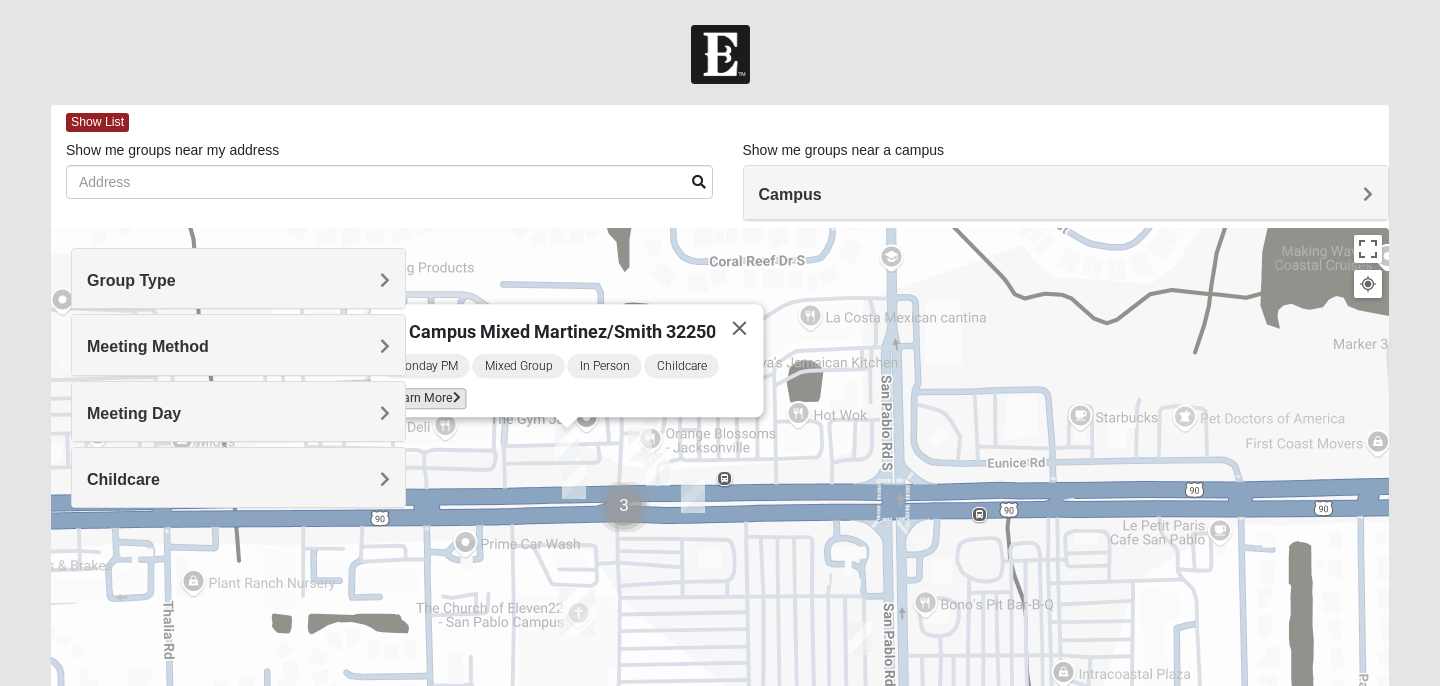 click on "Learn More" at bounding box center [425, 398] 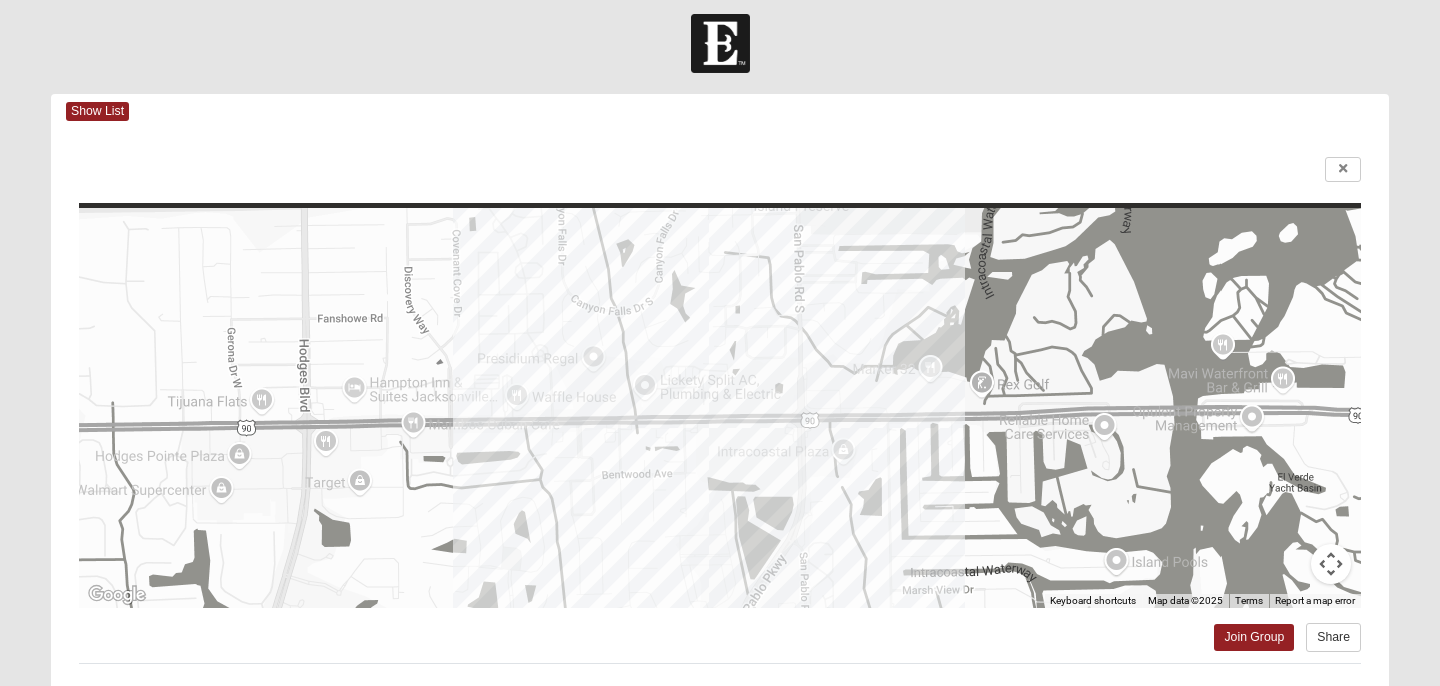 scroll, scrollTop: 0, scrollLeft: 0, axis: both 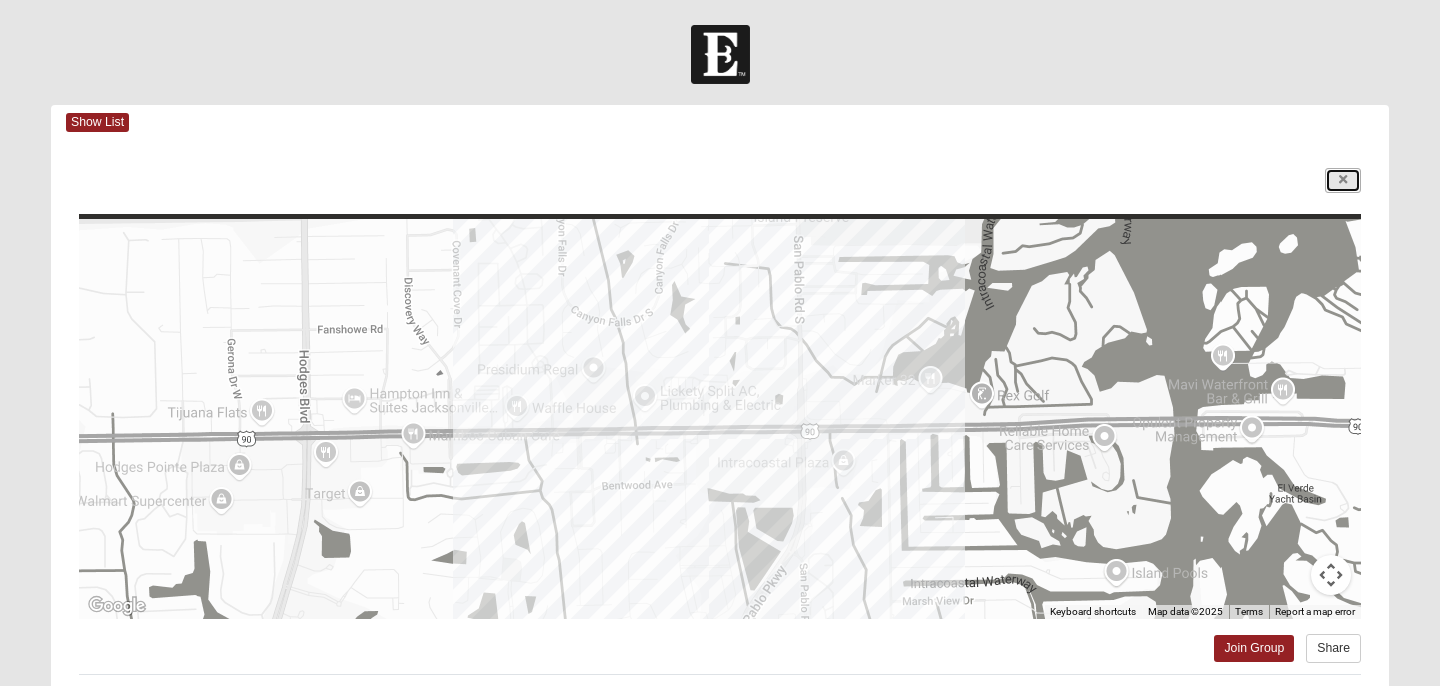 click at bounding box center (1343, 180) 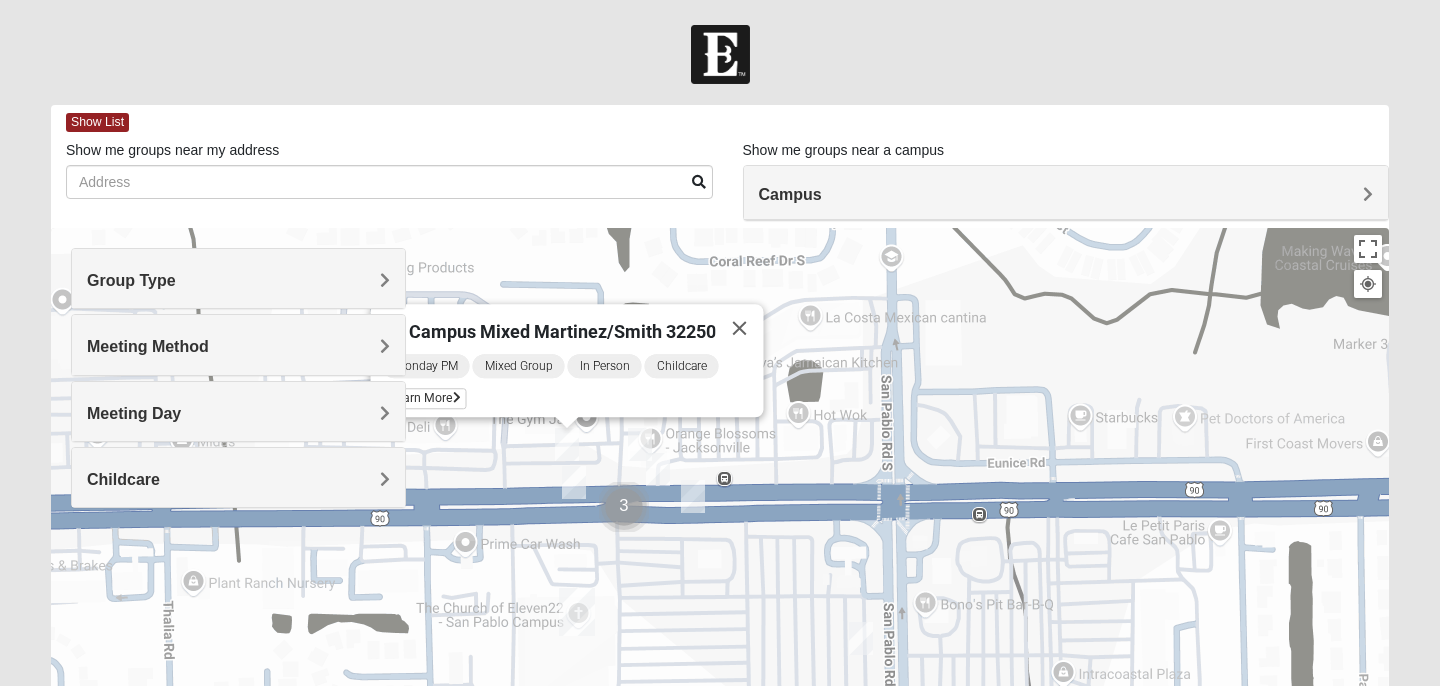 click on "On Campus Mixed Martinez/Smith [POSTAL_CODE]          [DAY] [TIME]      Mixed Group      In Person      Childcare Learn More" at bounding box center [720, 628] 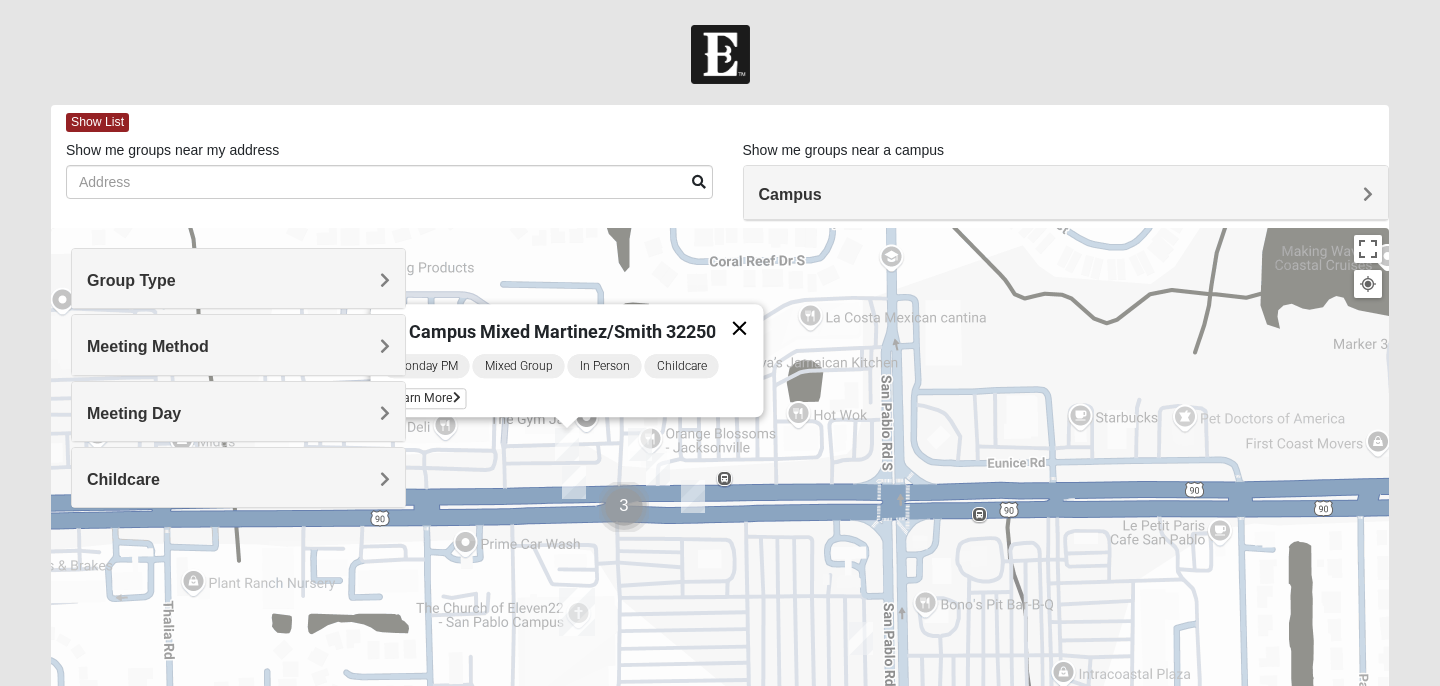 click at bounding box center (740, 328) 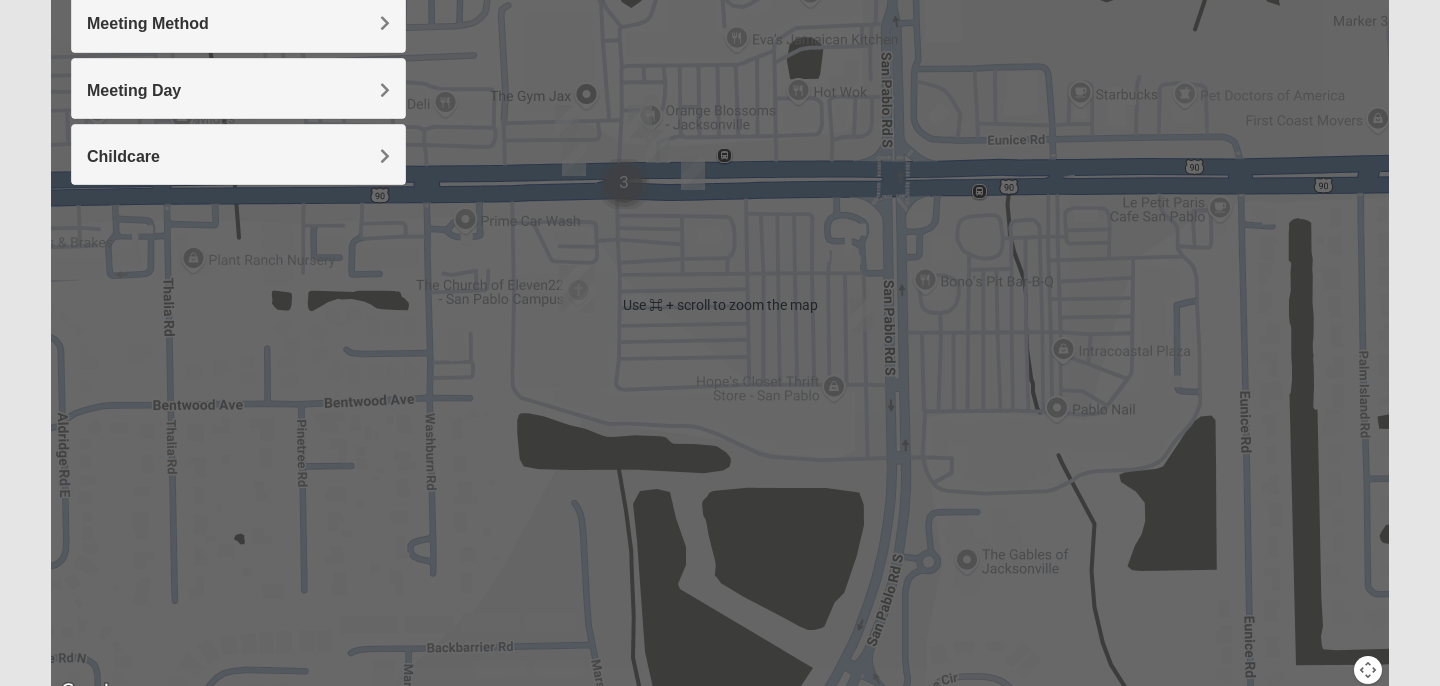 scroll, scrollTop: 415, scrollLeft: 0, axis: vertical 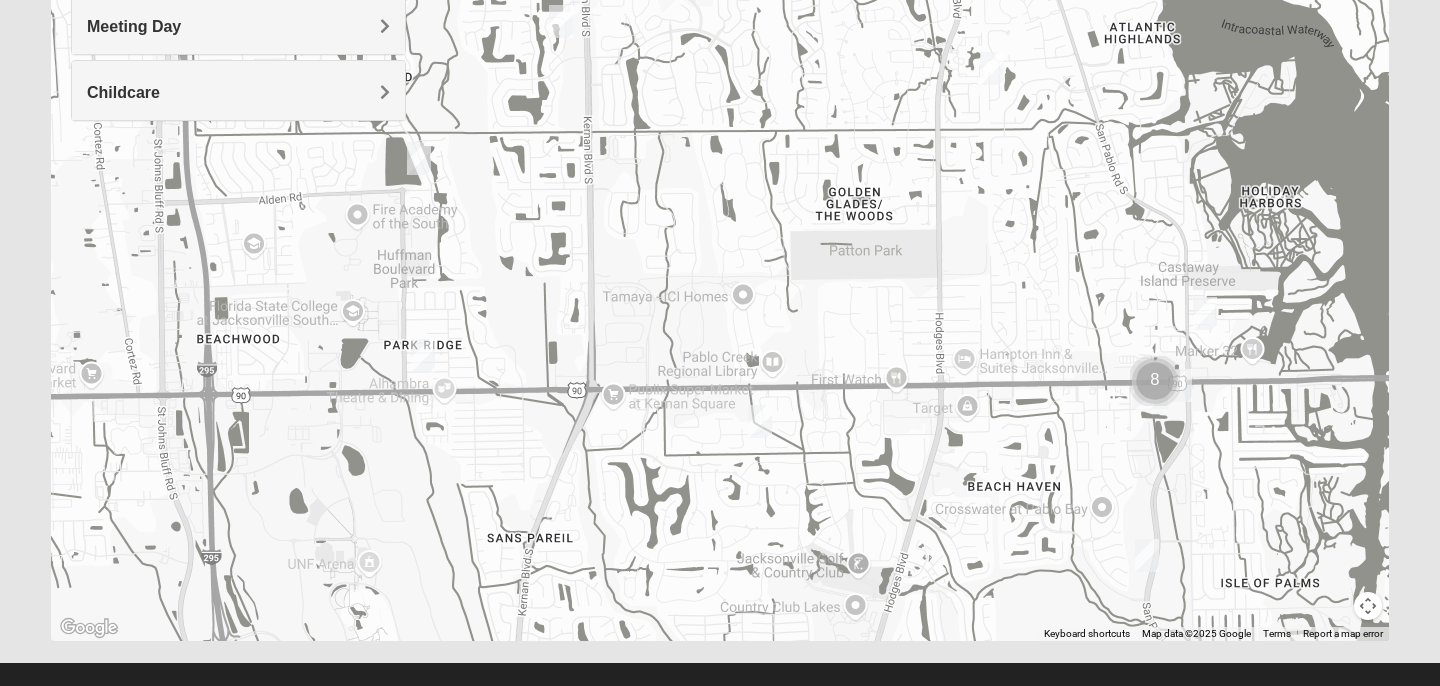 click at bounding box center [423, 355] 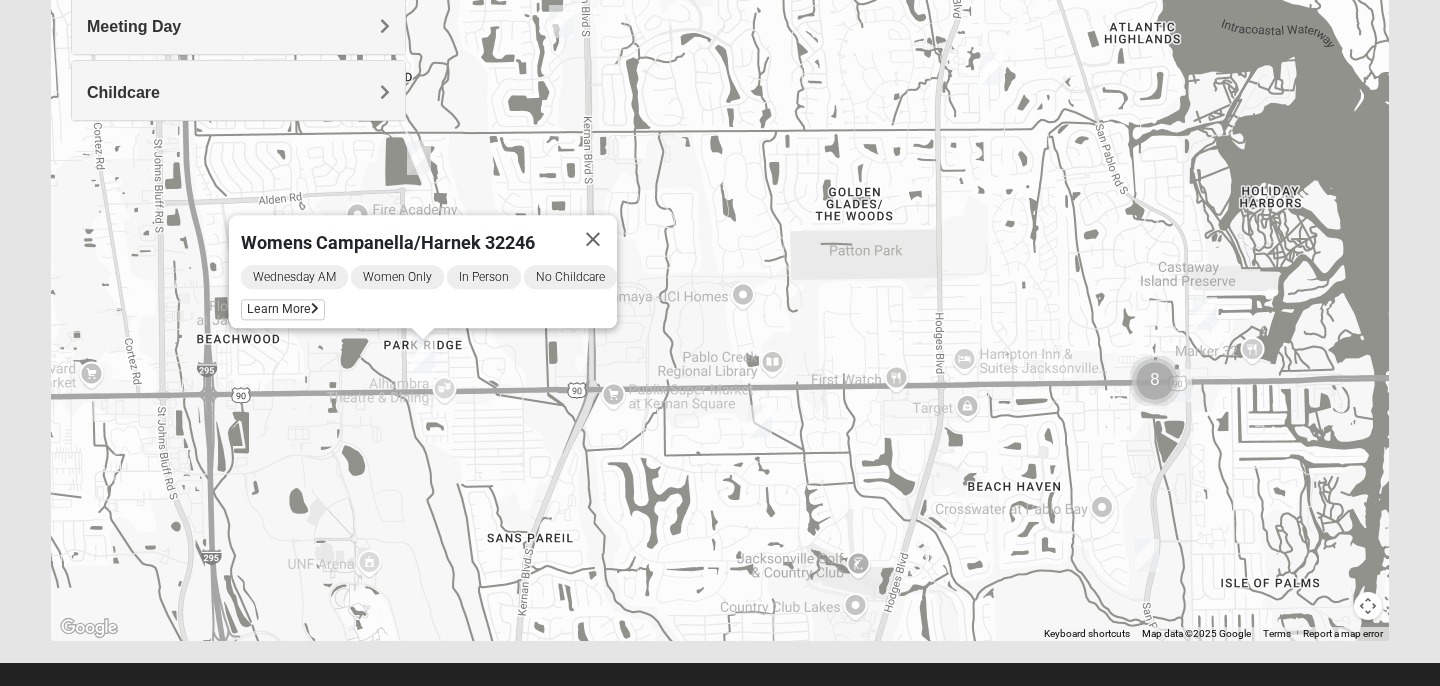 drag, startPoint x: 273, startPoint y: 302, endPoint x: 560, endPoint y: 270, distance: 288.77847 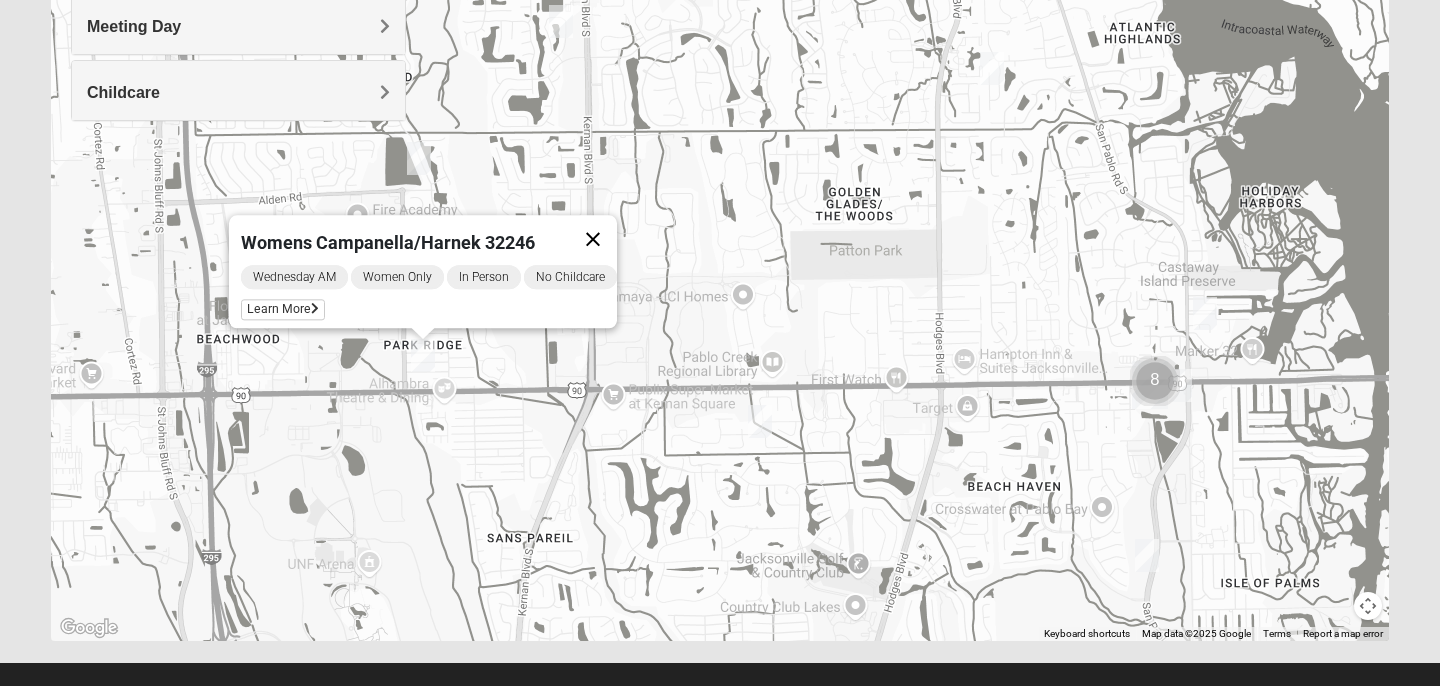 click at bounding box center (593, 239) 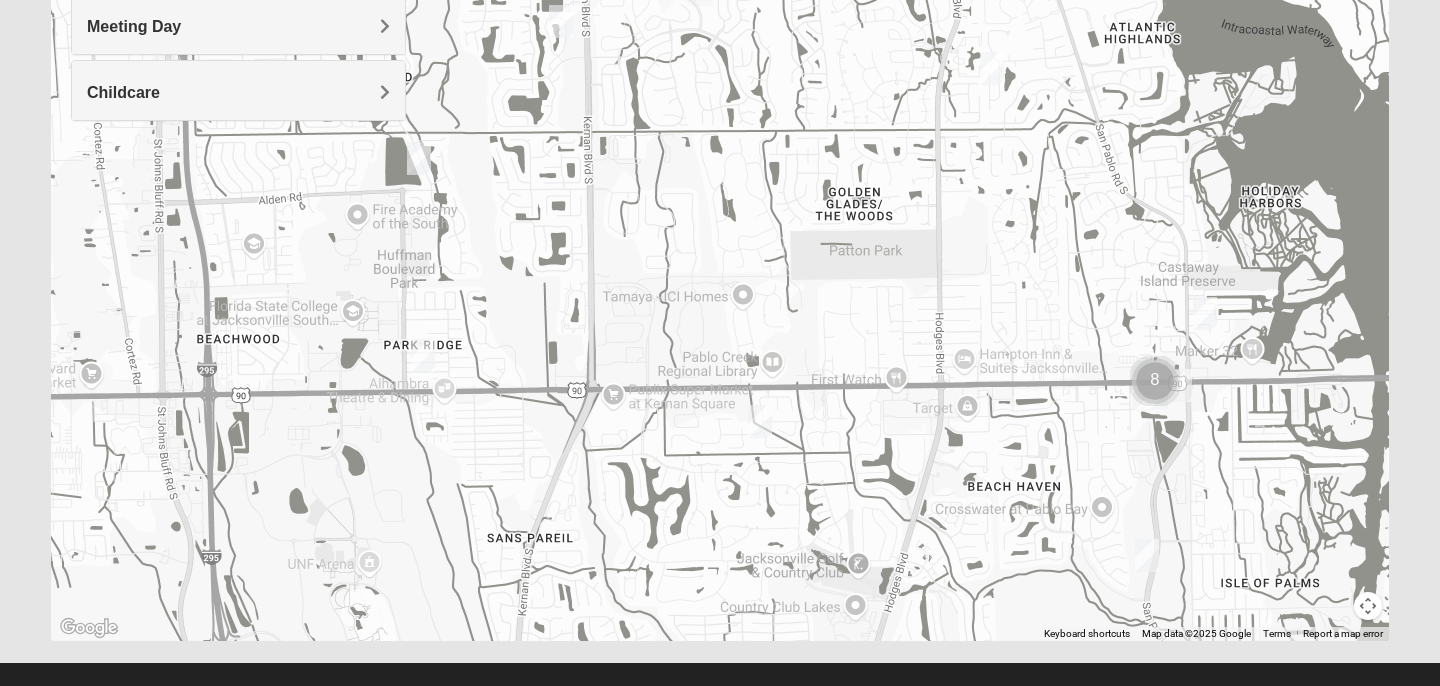 click at bounding box center (760, 421) 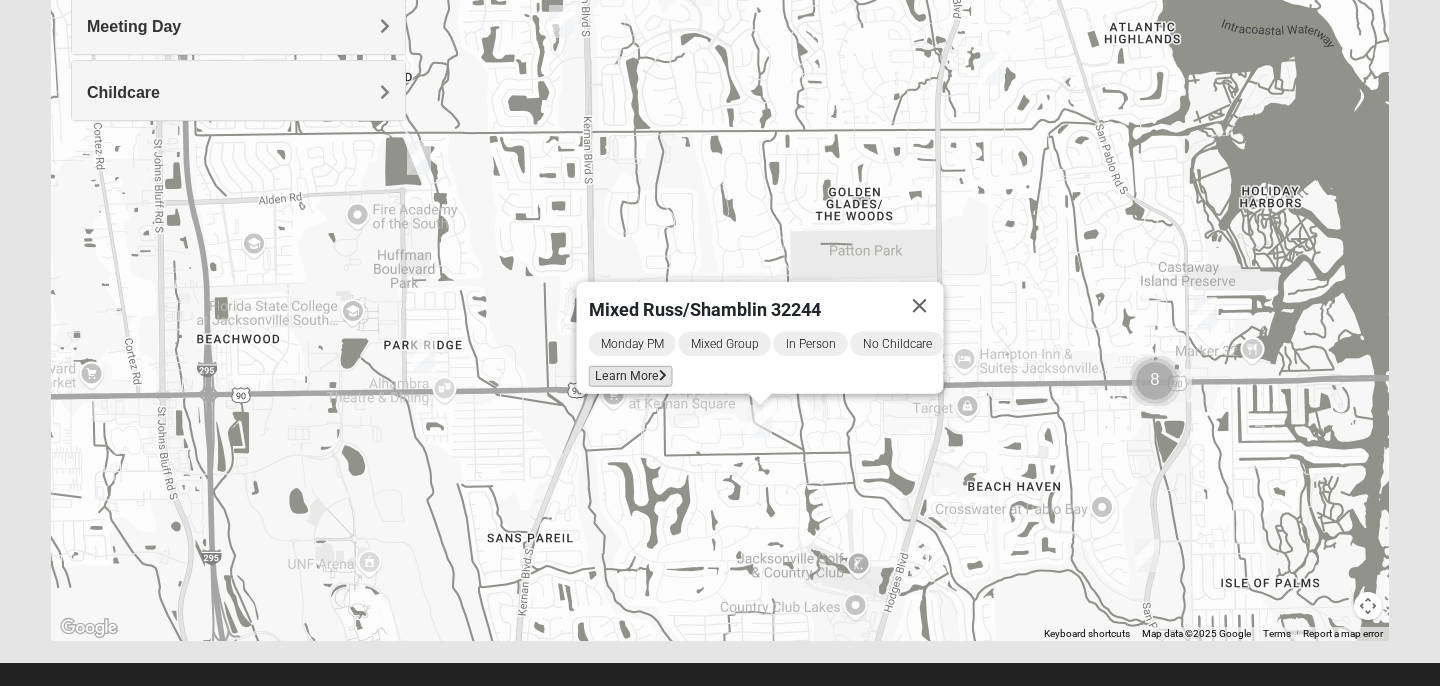 click at bounding box center [663, 376] 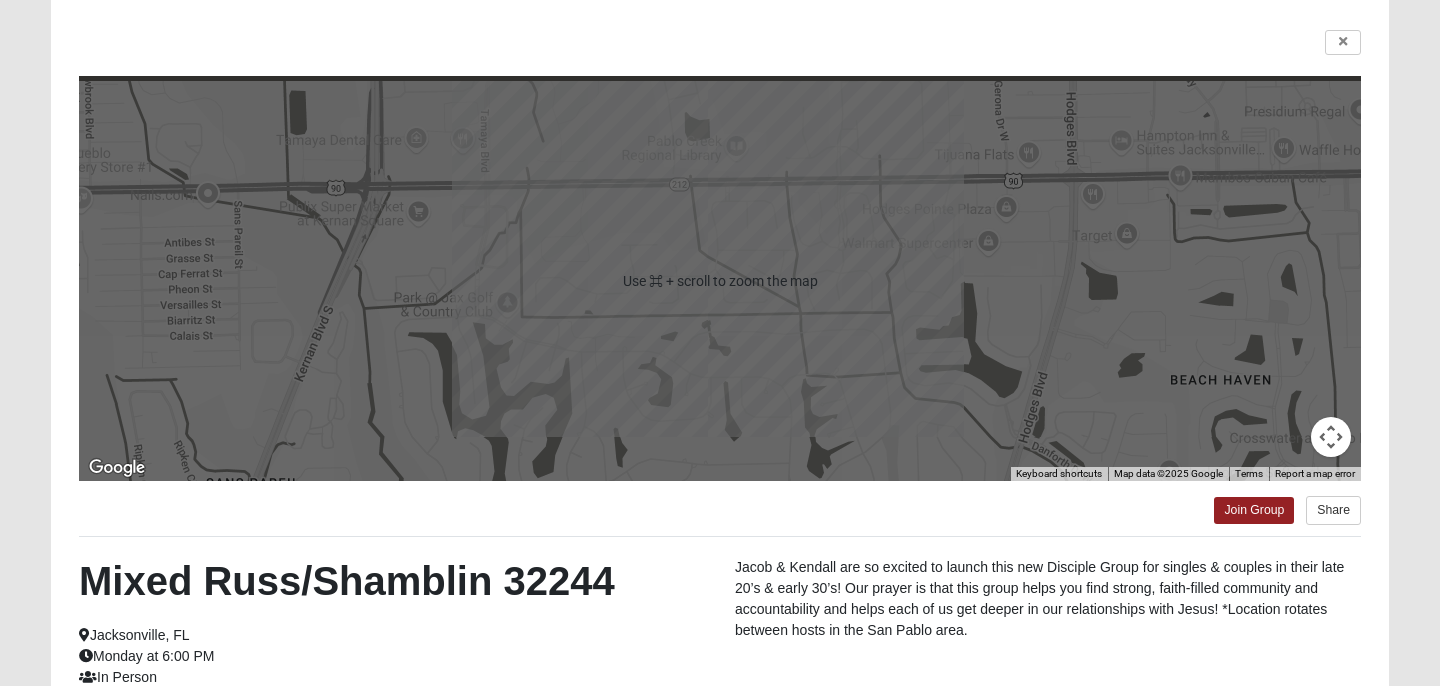 scroll, scrollTop: 5, scrollLeft: 0, axis: vertical 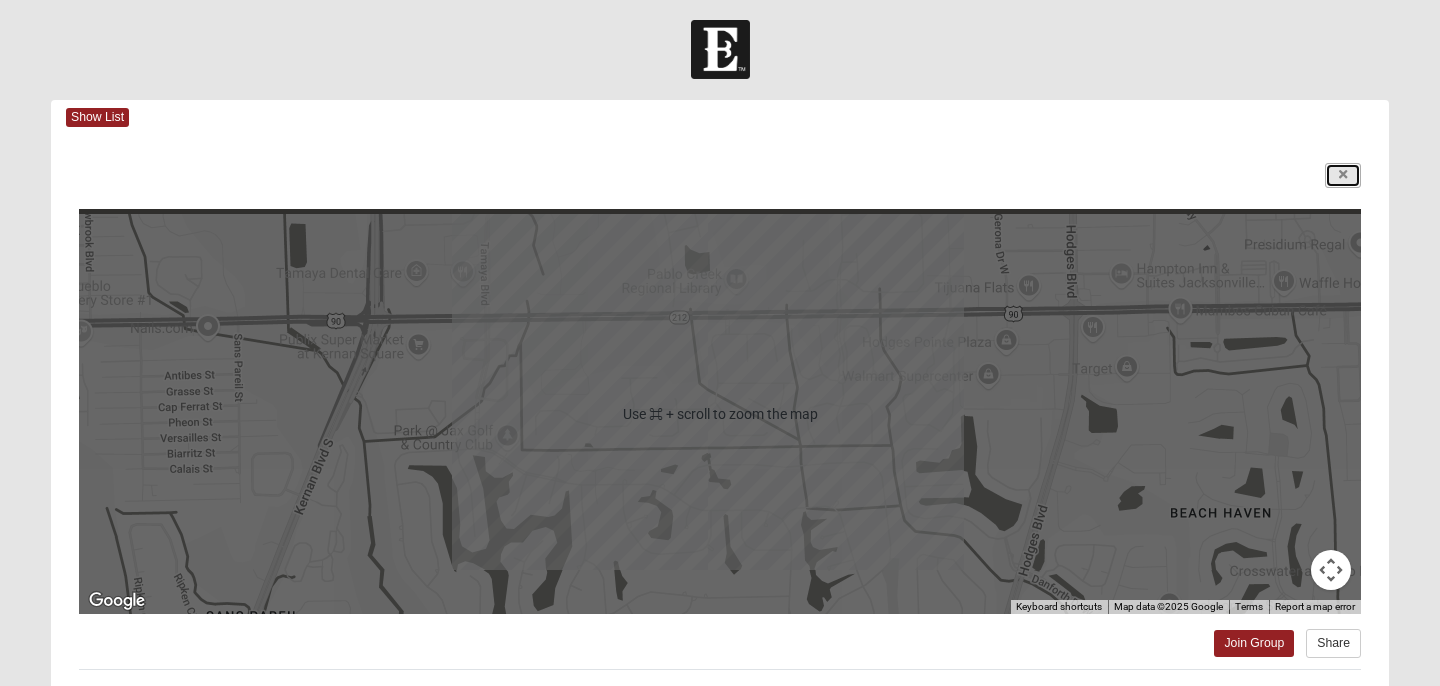 click at bounding box center (1343, 175) 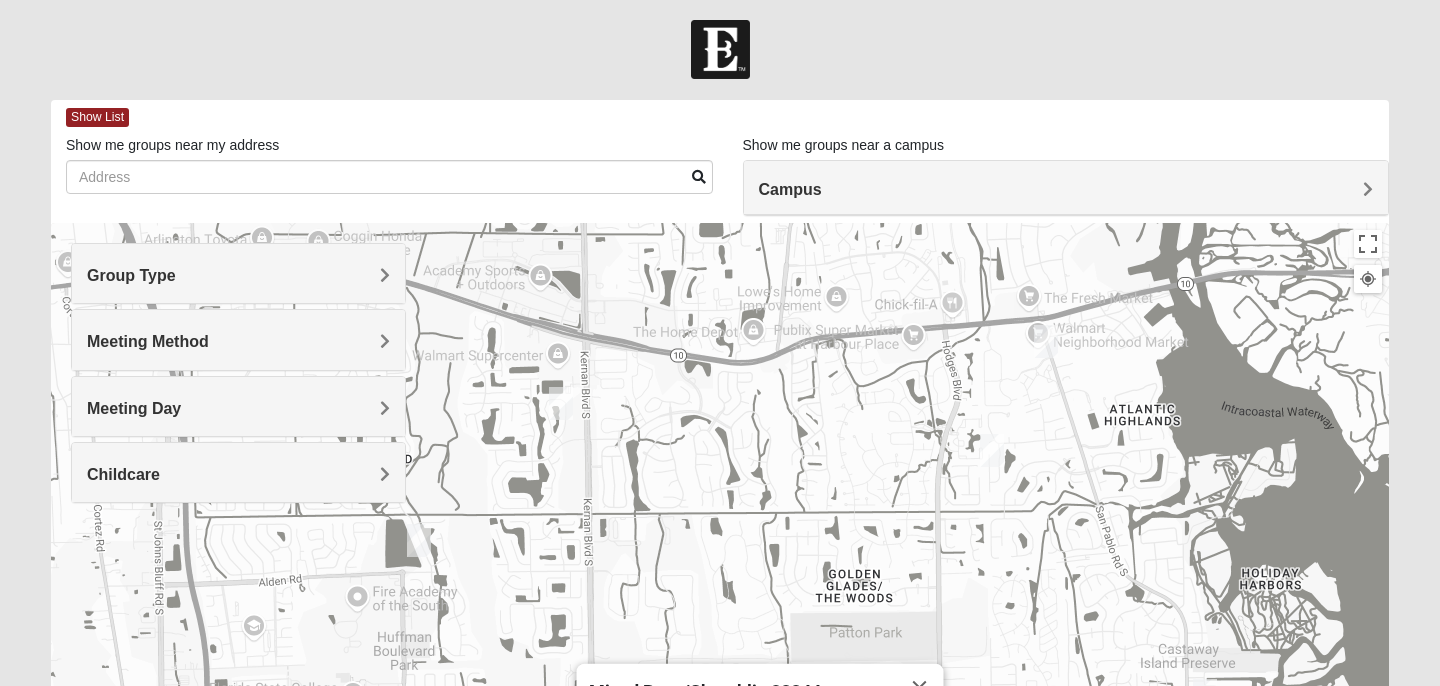 click at bounding box center (561, 403) 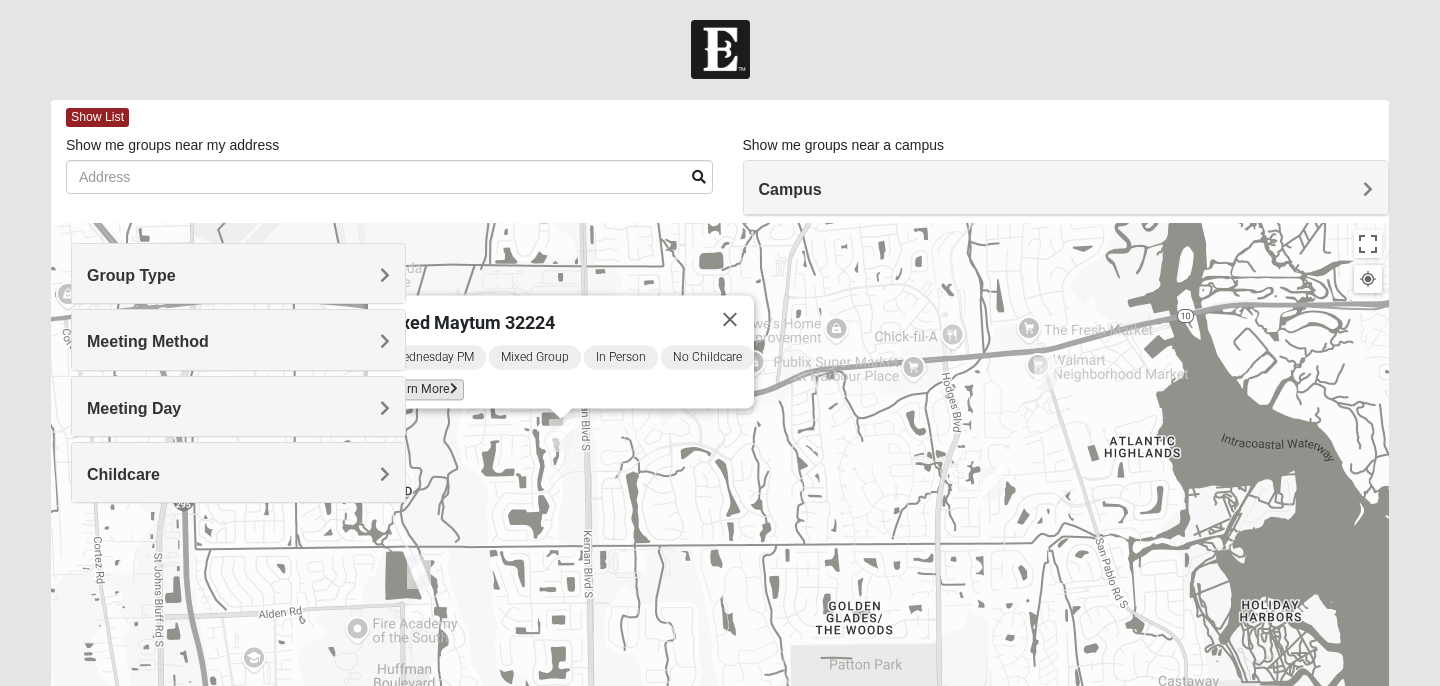 click at bounding box center [454, 390] 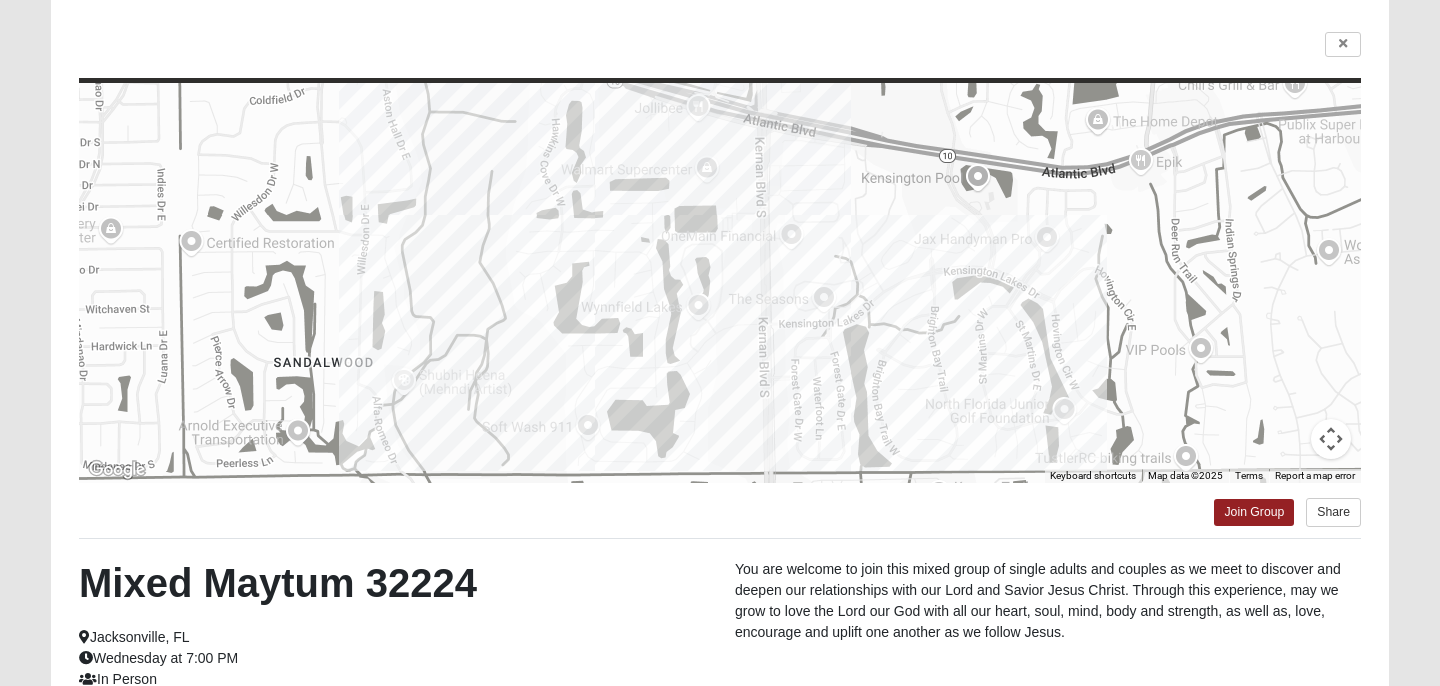 scroll, scrollTop: 90, scrollLeft: 0, axis: vertical 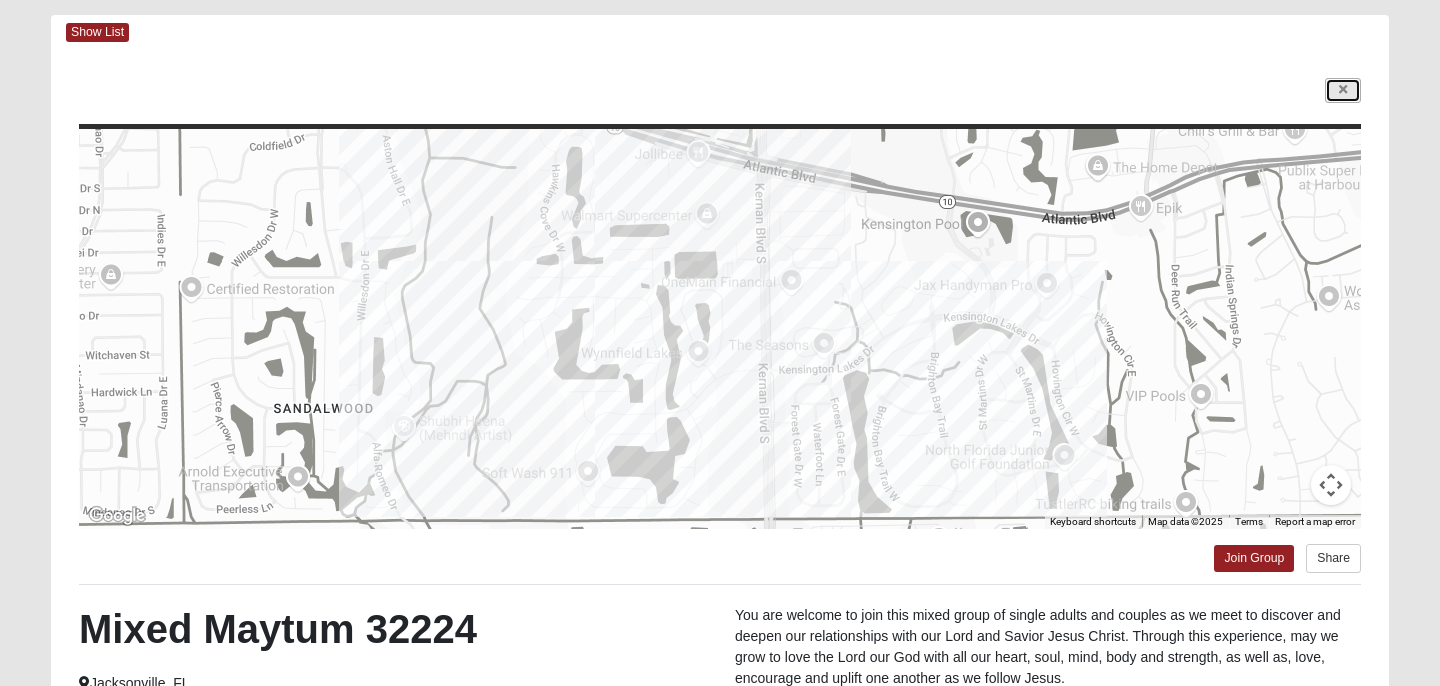 click at bounding box center [1343, 90] 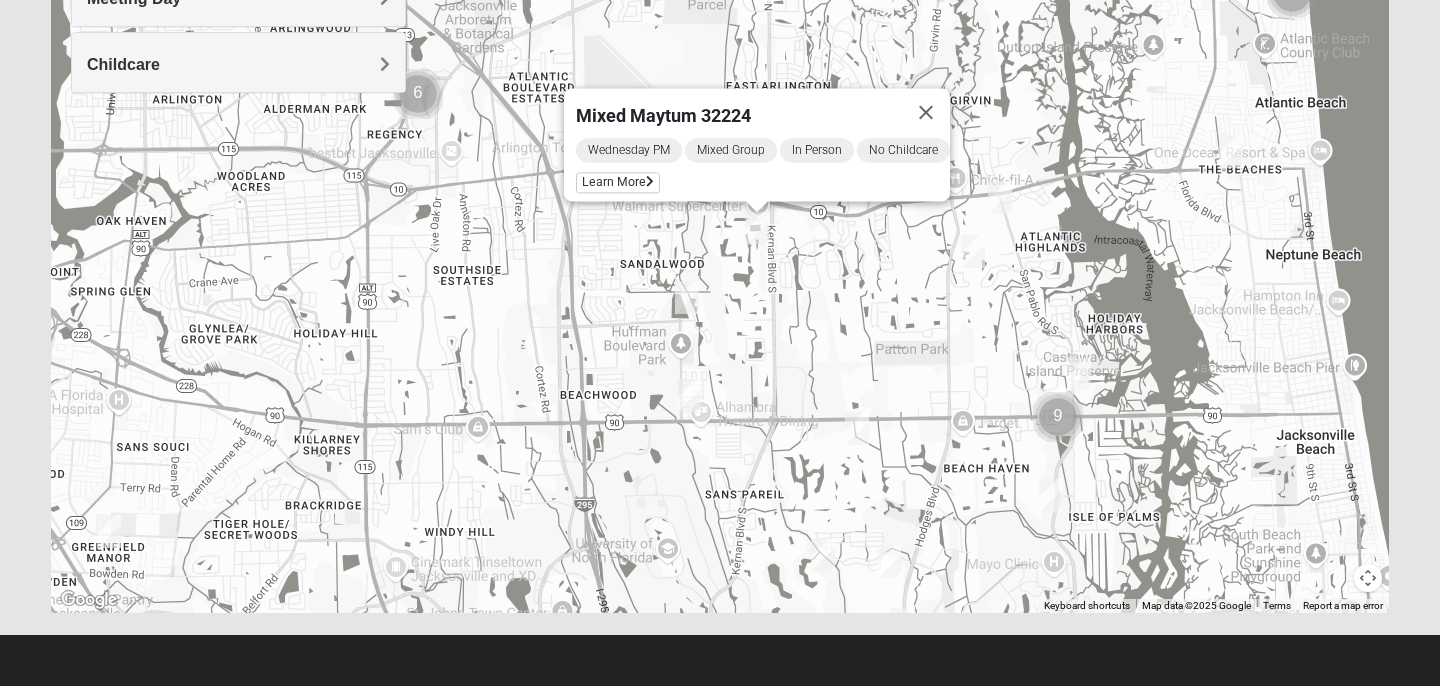 scroll, scrollTop: 402, scrollLeft: 0, axis: vertical 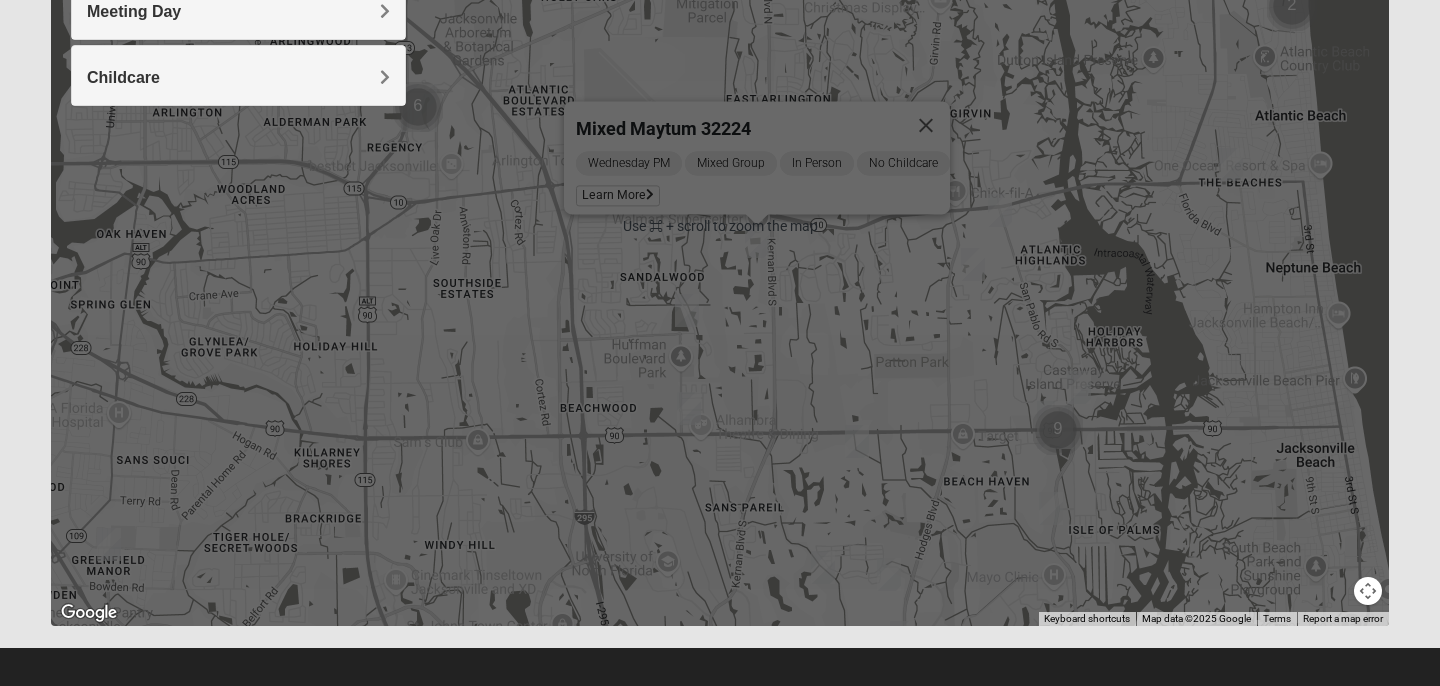 click at bounding box center [823, 567] 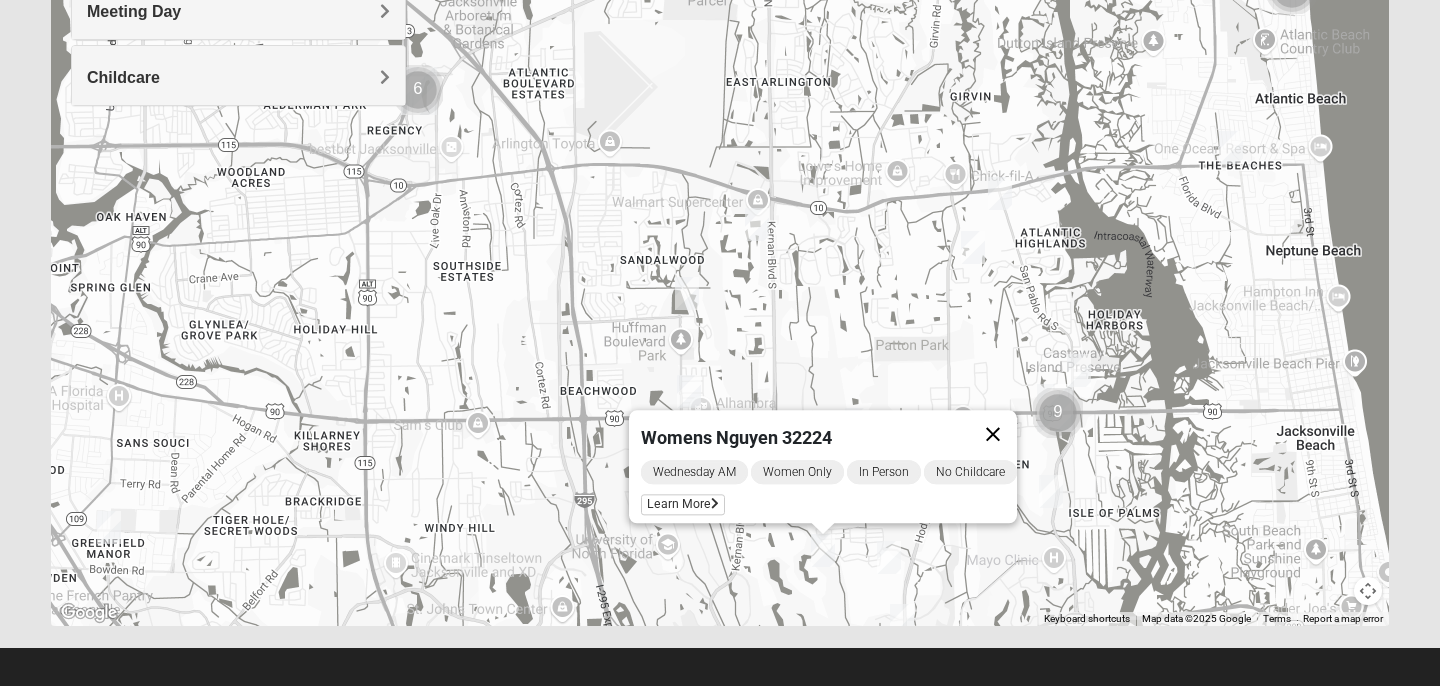 click at bounding box center (993, 434) 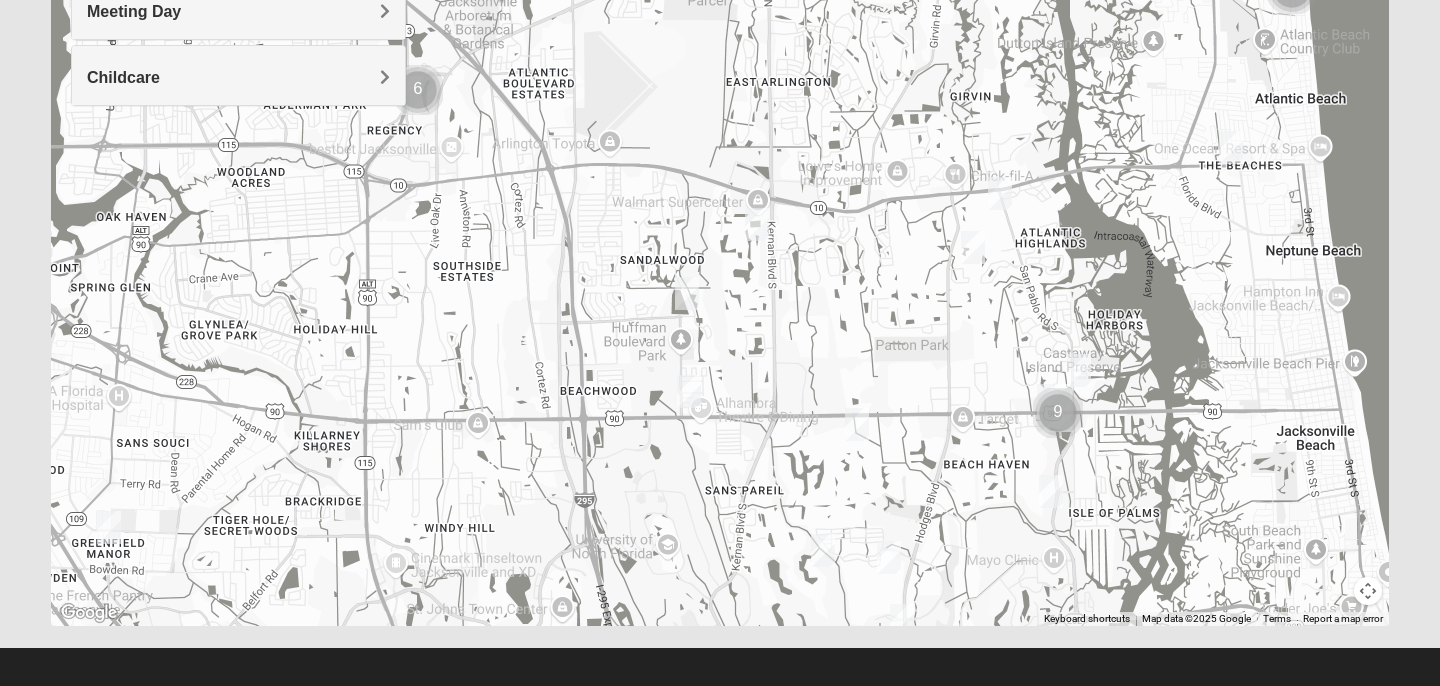 click at bounding box center [1231, 147] 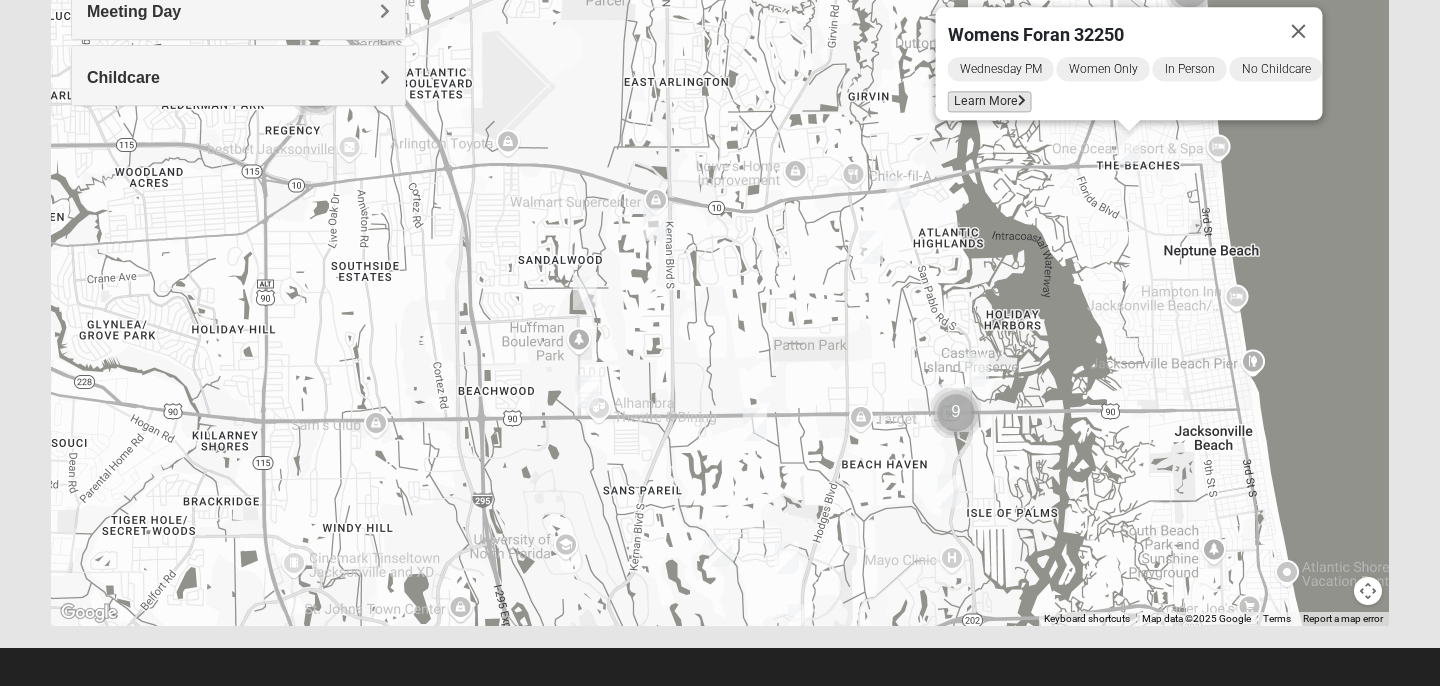 click on "Learn More" at bounding box center [990, 102] 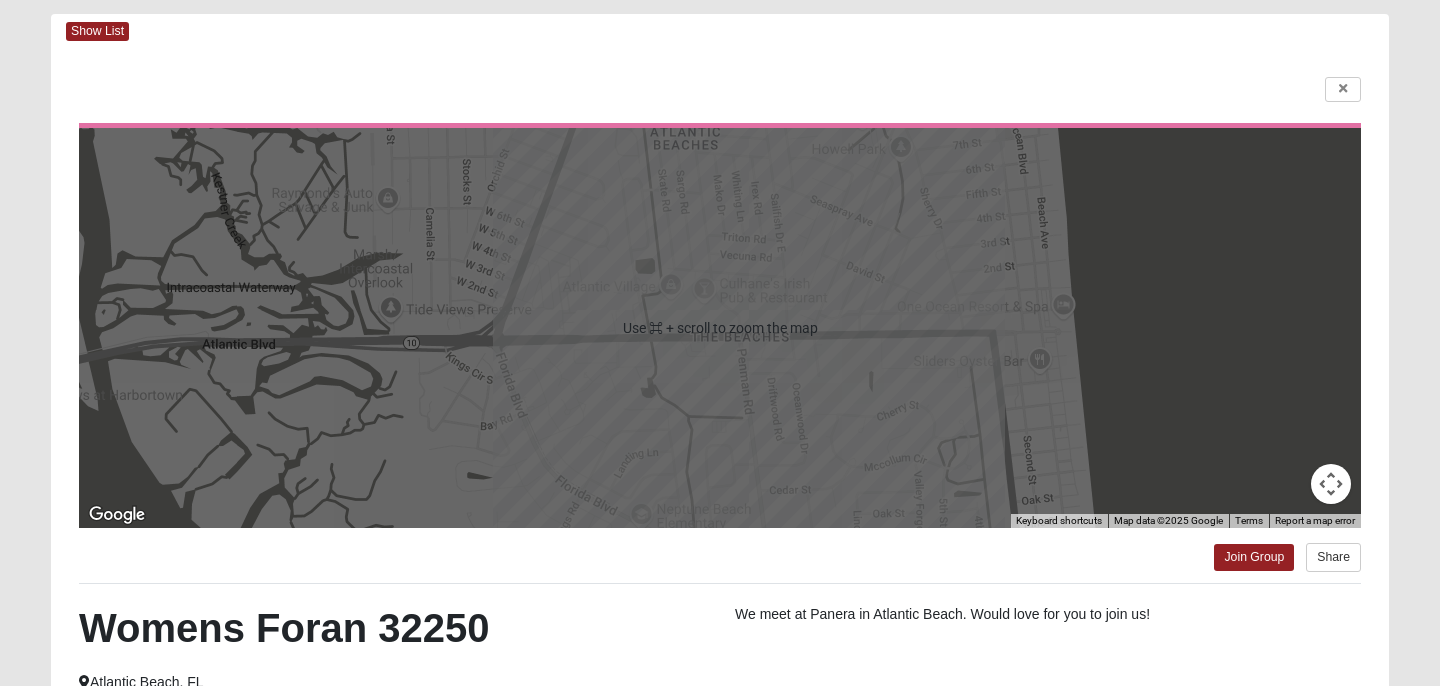 scroll, scrollTop: 87, scrollLeft: 0, axis: vertical 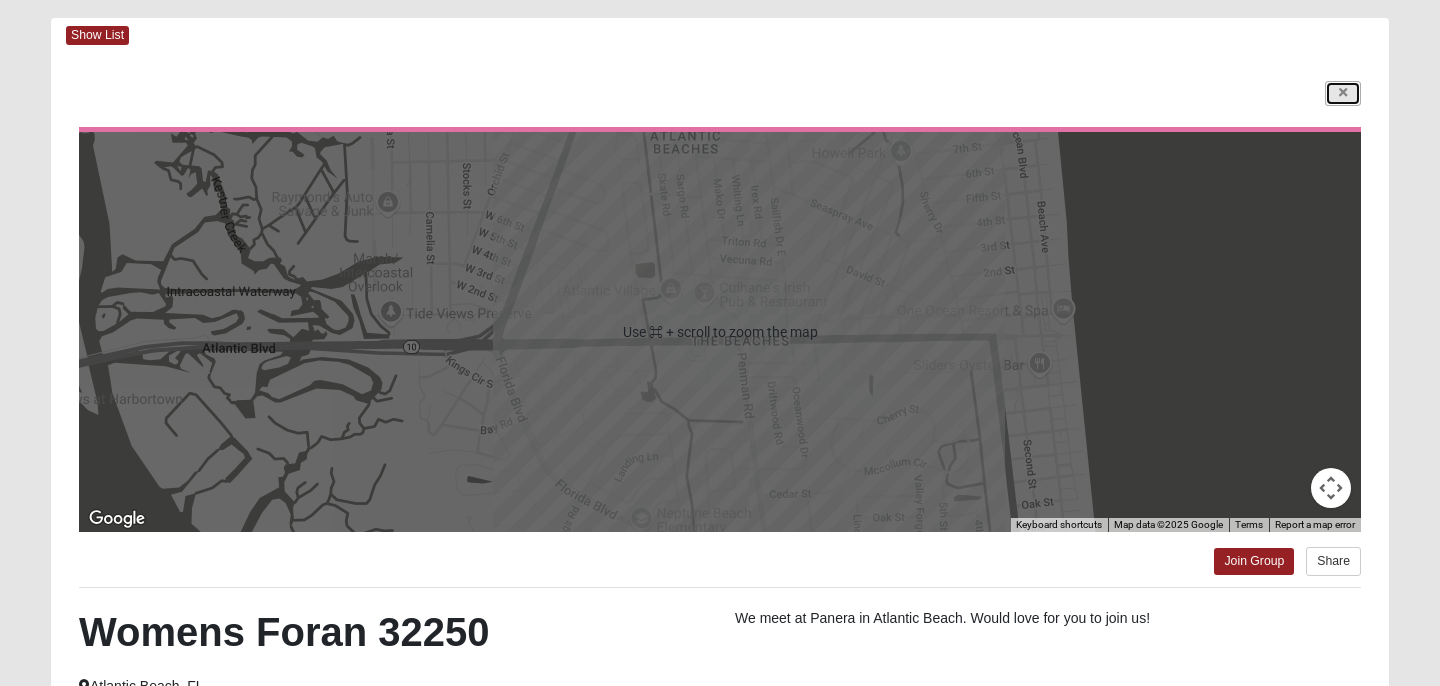 click at bounding box center [1343, 93] 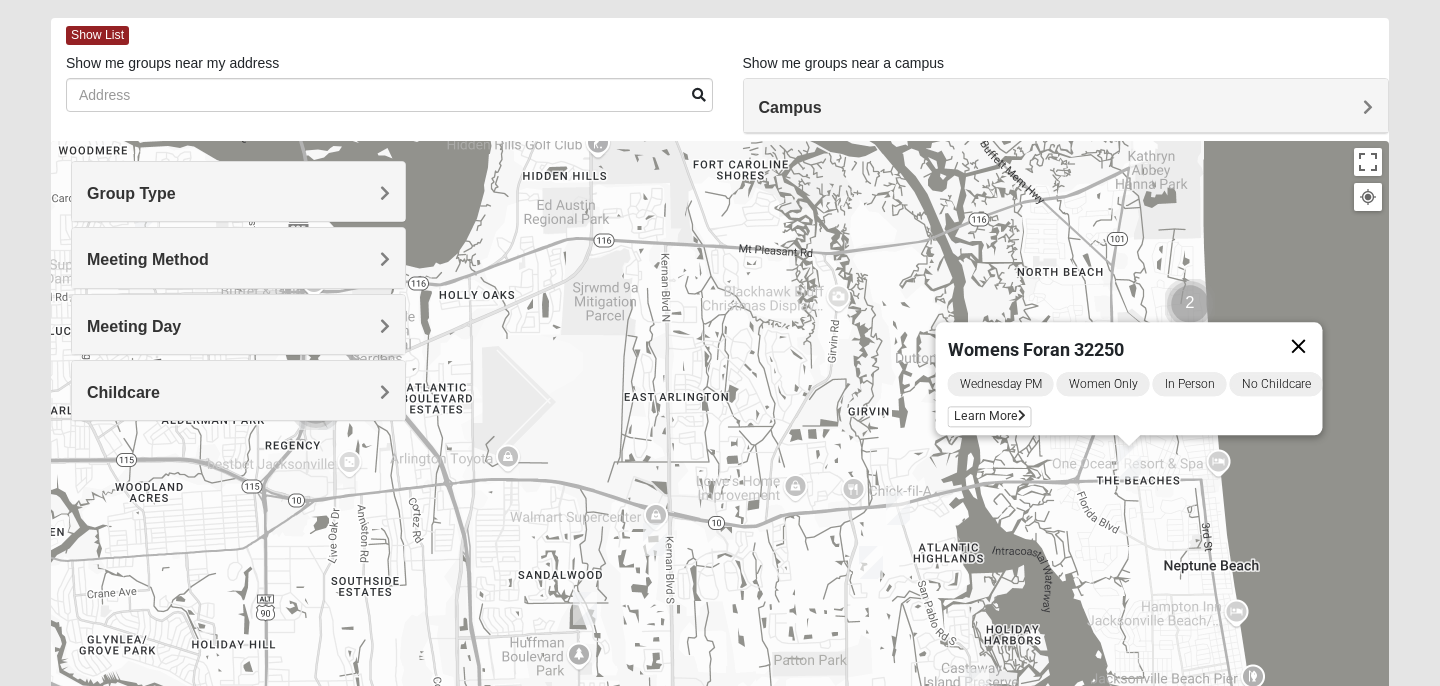click at bounding box center [1299, 347] 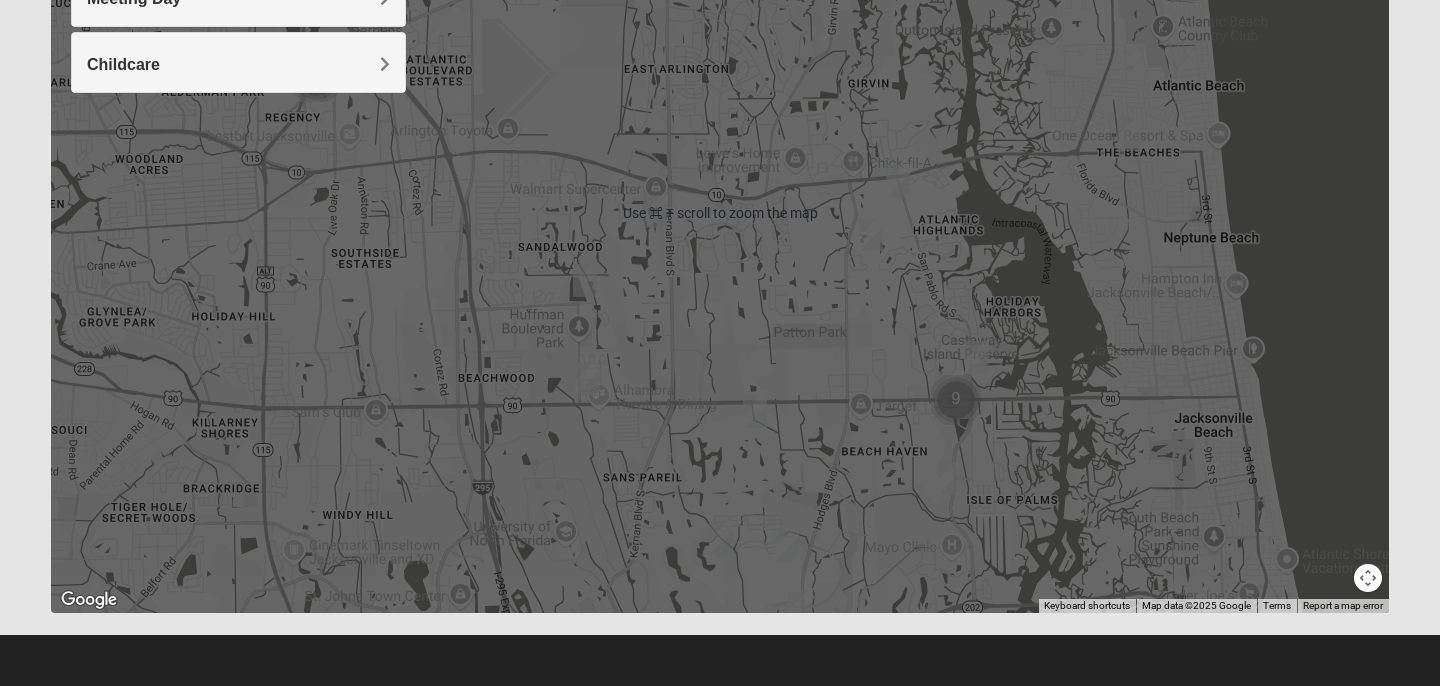 scroll, scrollTop: 411, scrollLeft: 0, axis: vertical 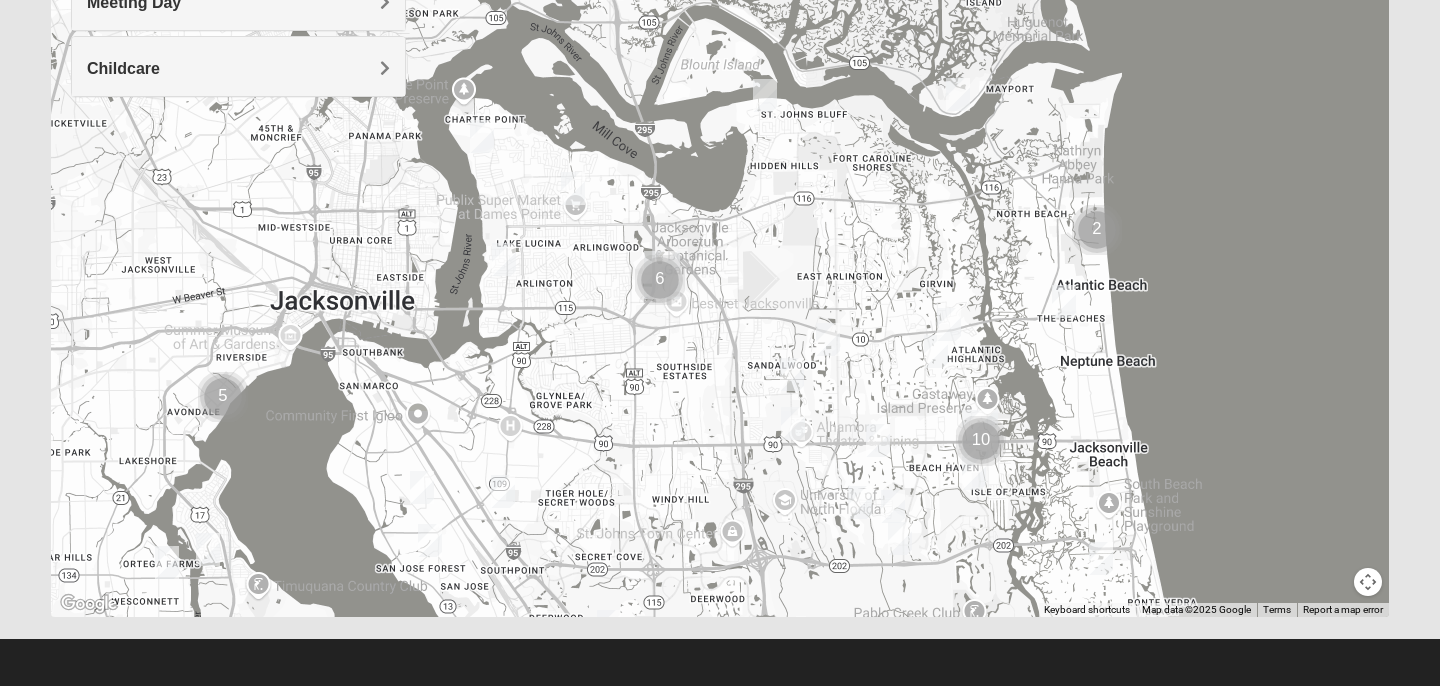 click at bounding box center [981, 441] 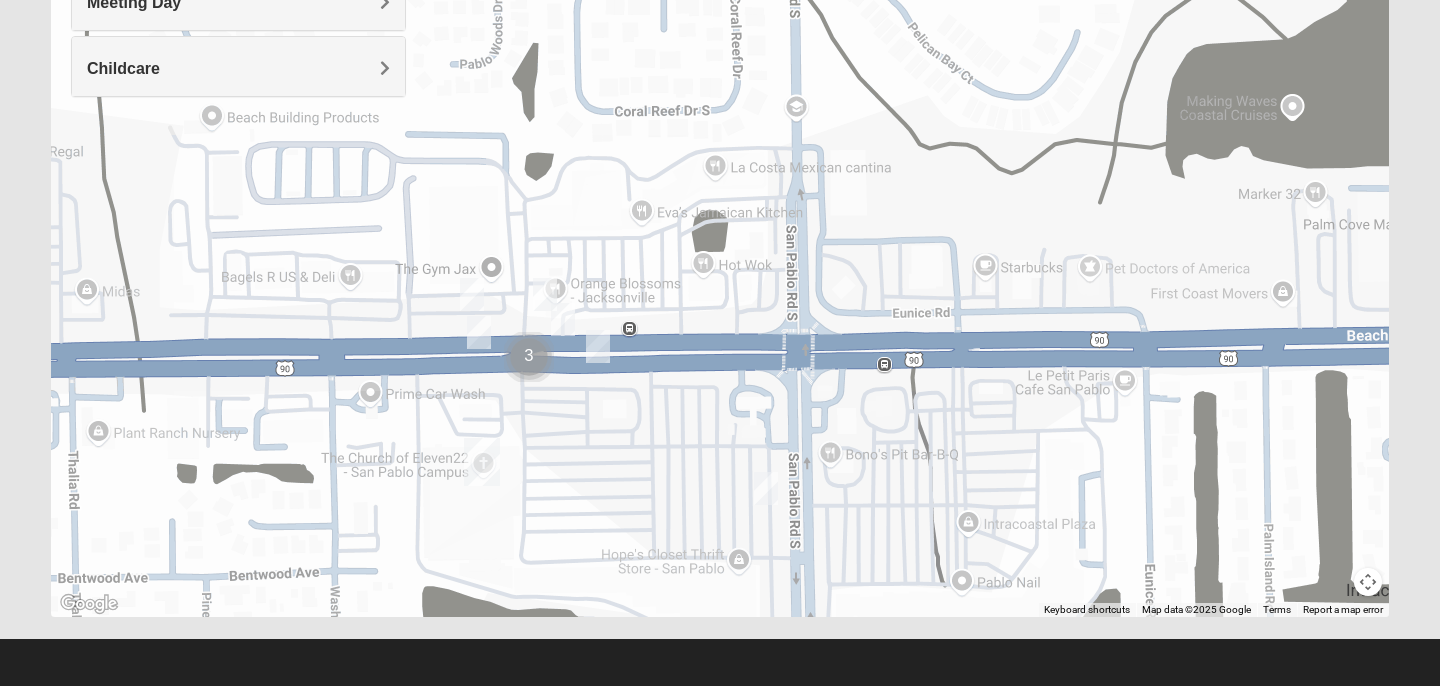click on "To navigate, press the arrow keys." at bounding box center (720, 217) 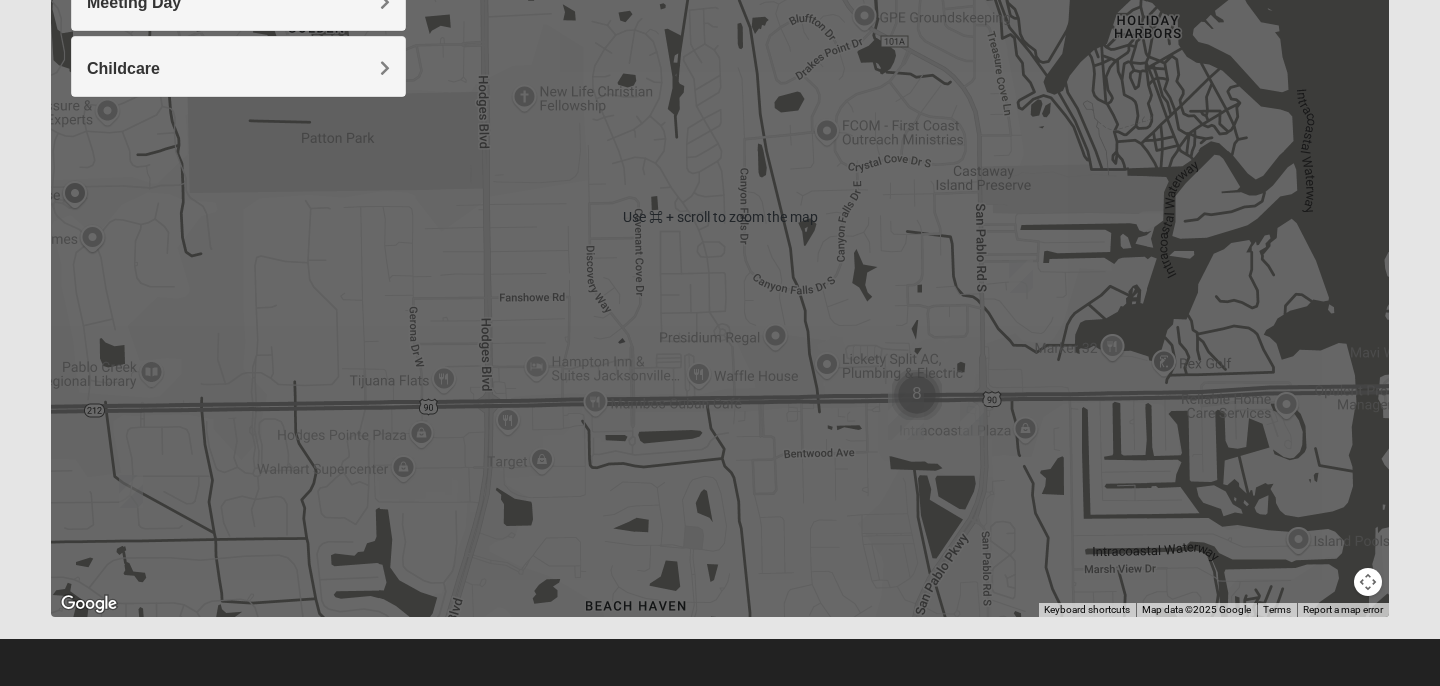 scroll, scrollTop: 408, scrollLeft: 0, axis: vertical 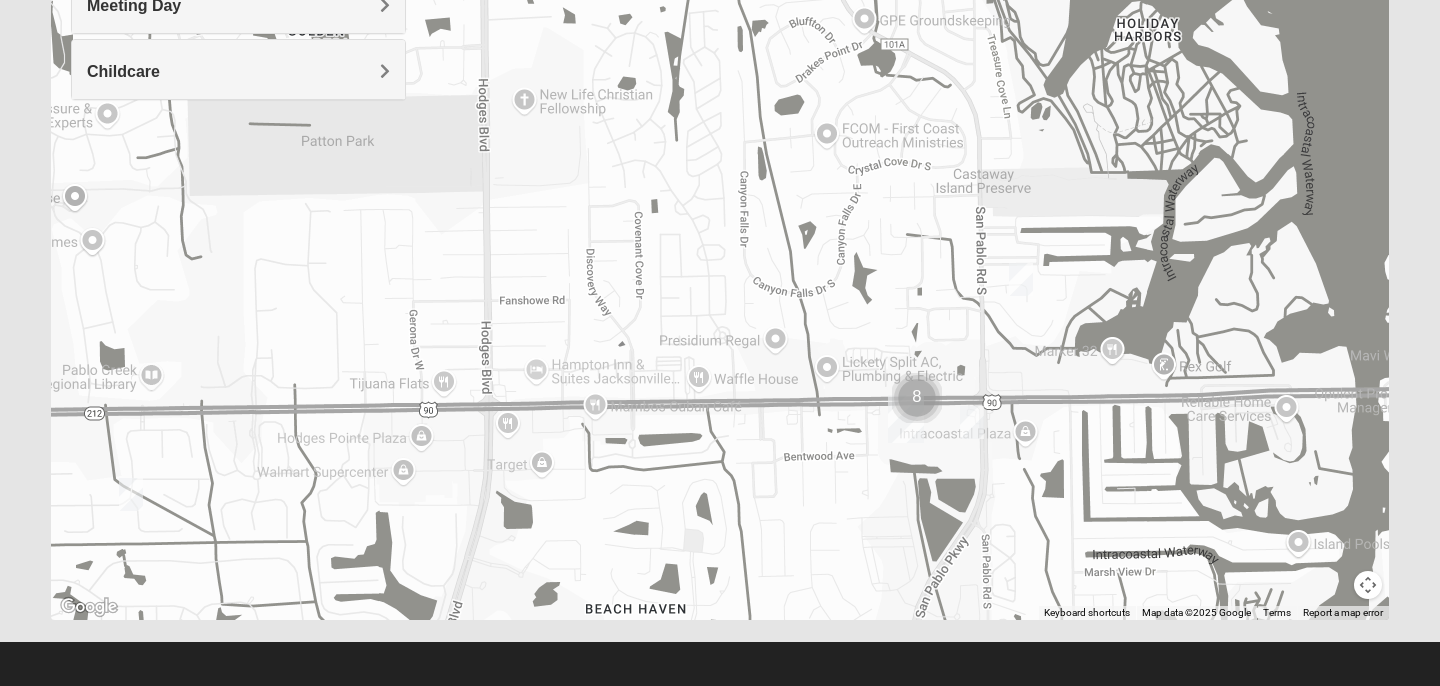 click at bounding box center (720, 220) 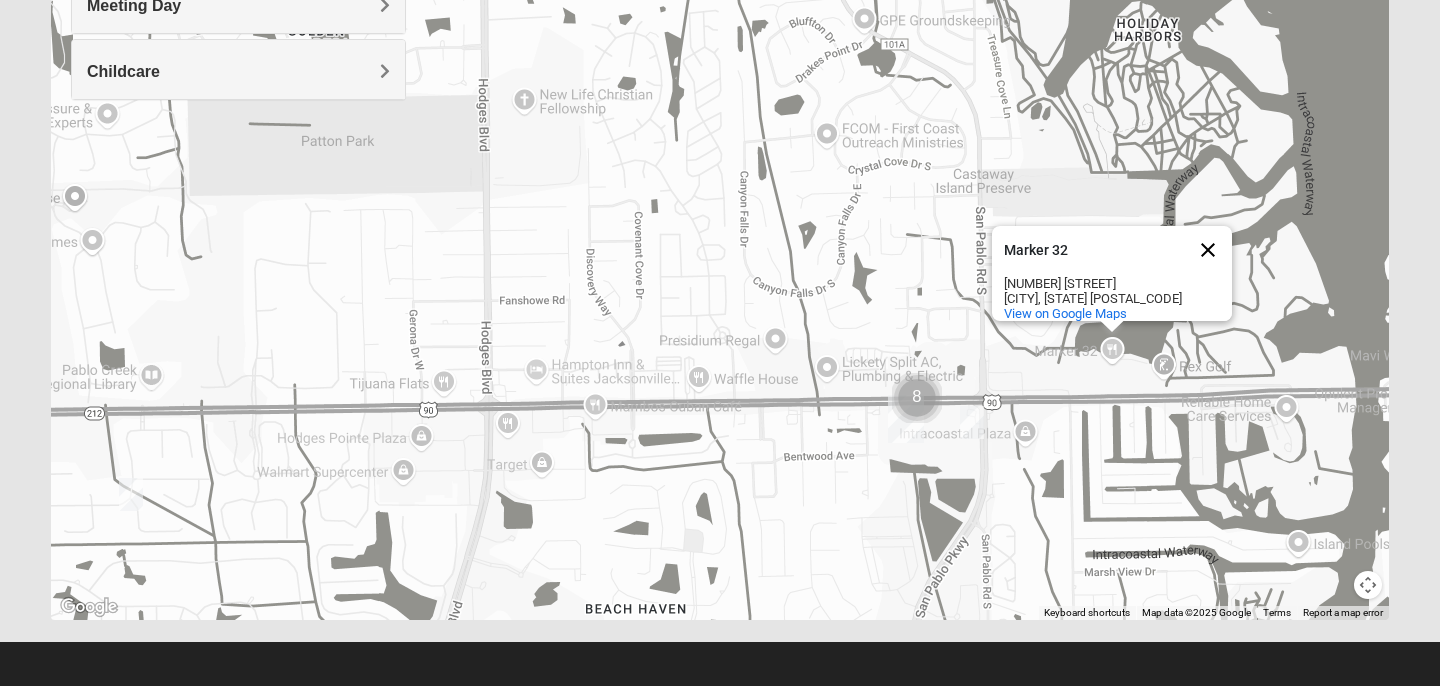 click at bounding box center [1208, 250] 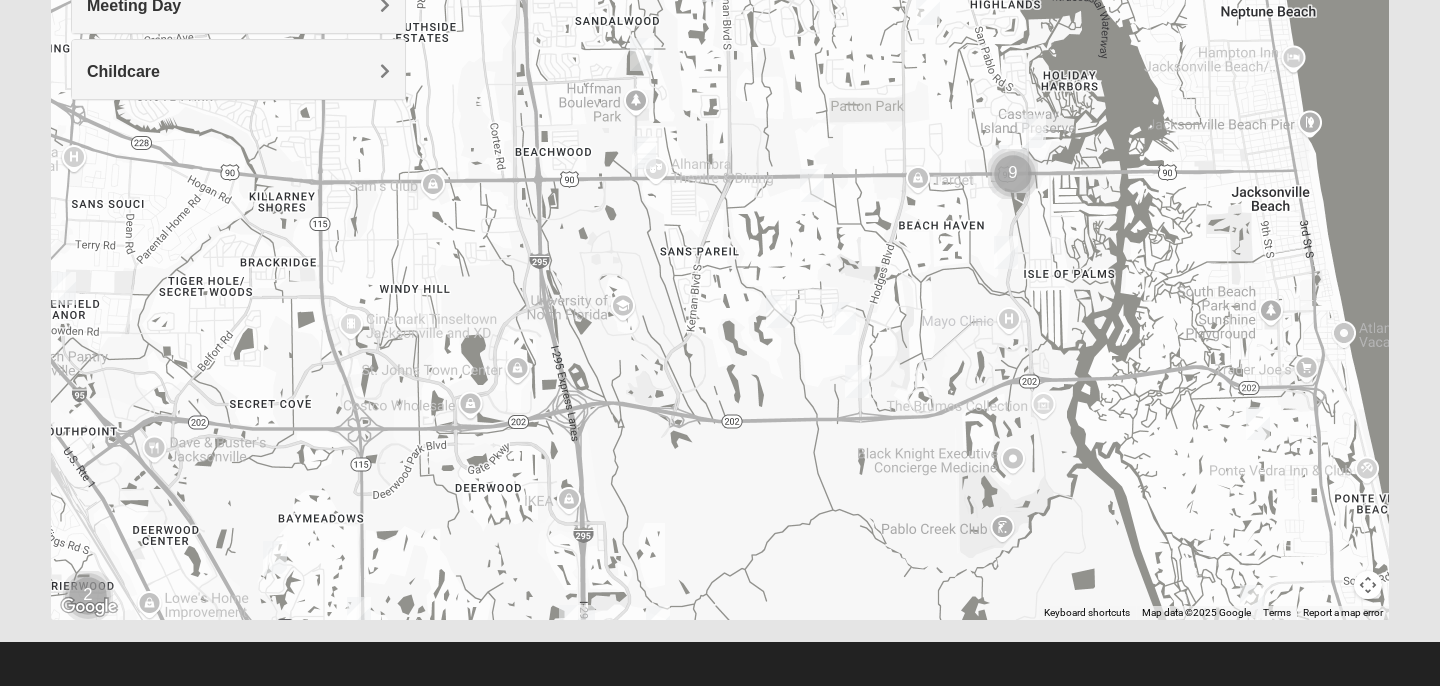 drag, startPoint x: 1166, startPoint y: 407, endPoint x: 1053, endPoint y: 244, distance: 198.33809 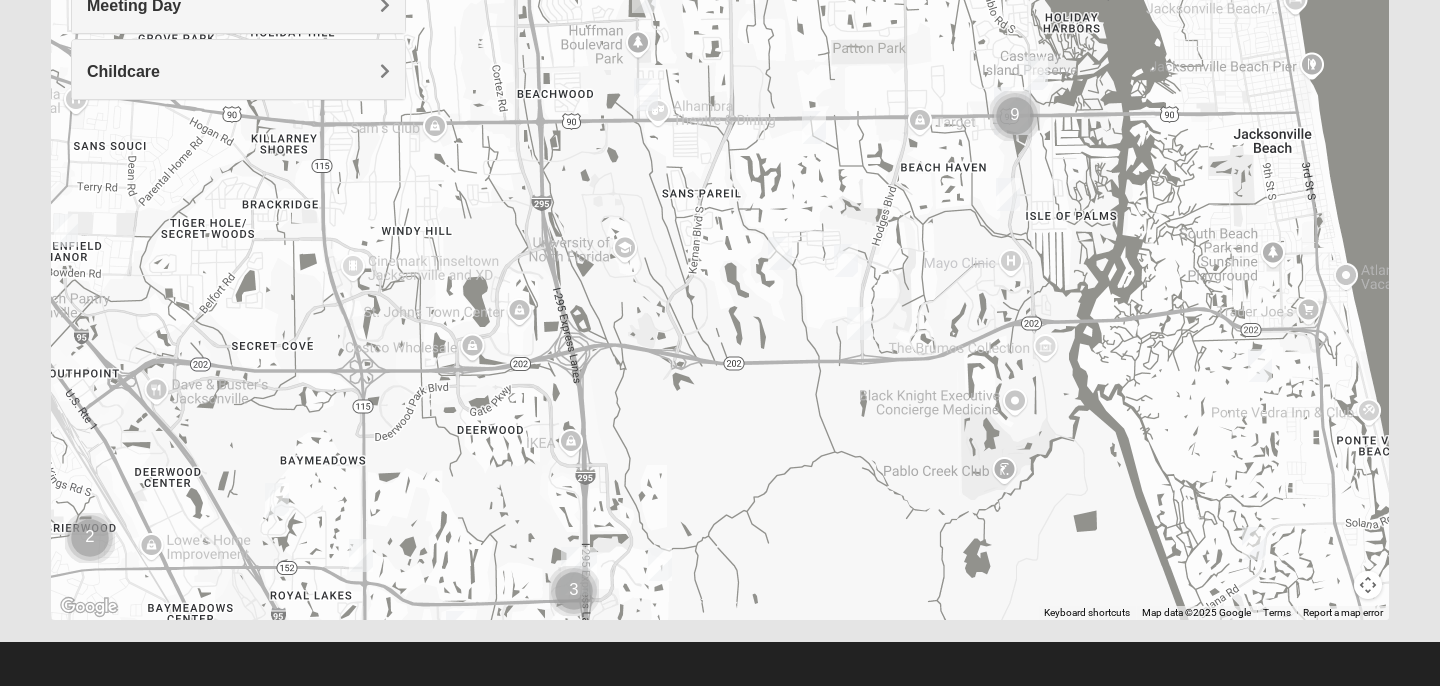 click at bounding box center [720, 220] 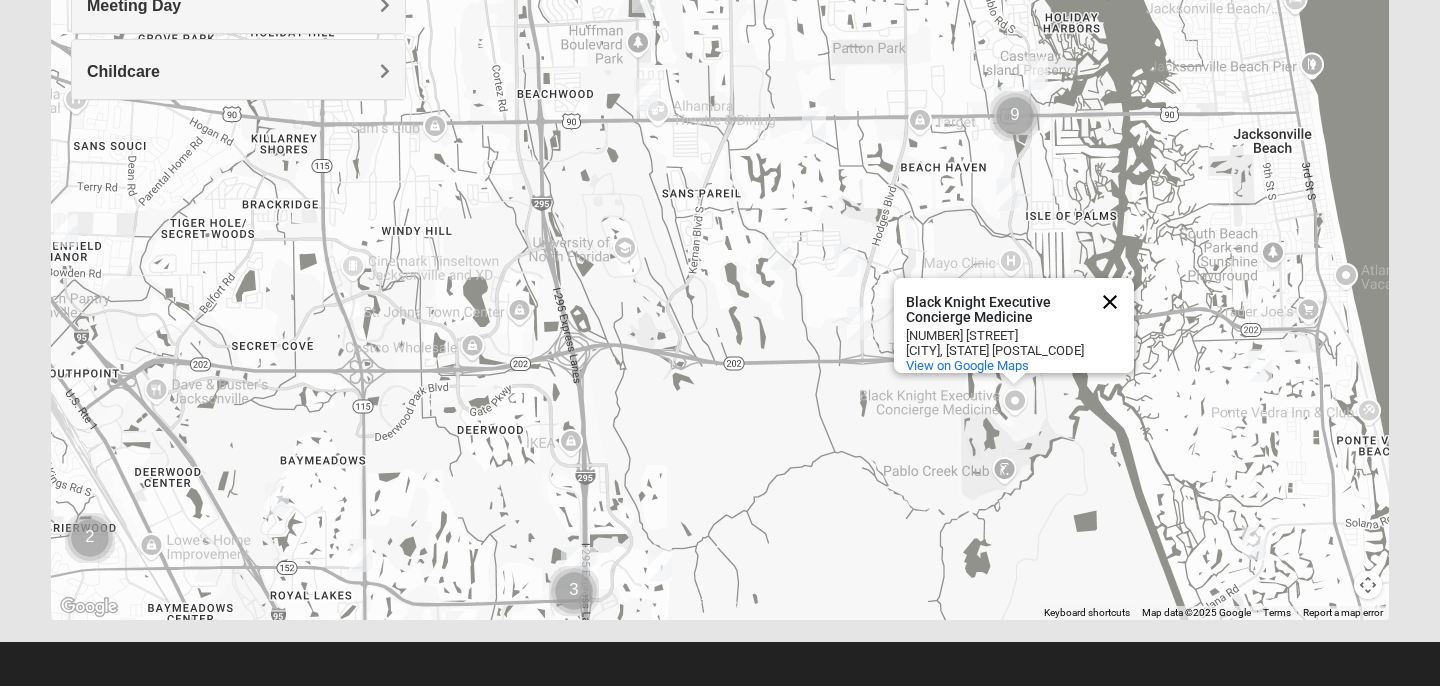 click at bounding box center (1110, 302) 